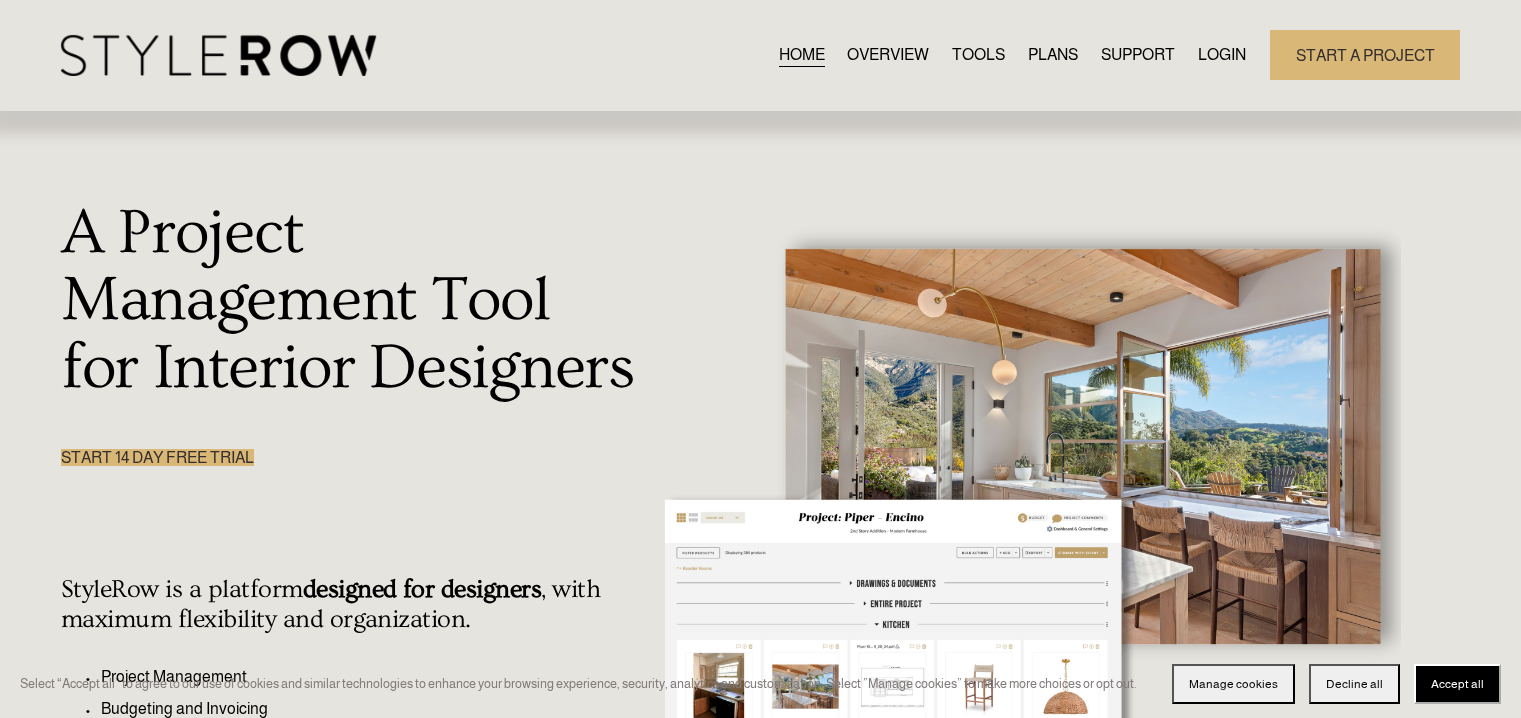 scroll, scrollTop: 0, scrollLeft: 0, axis: both 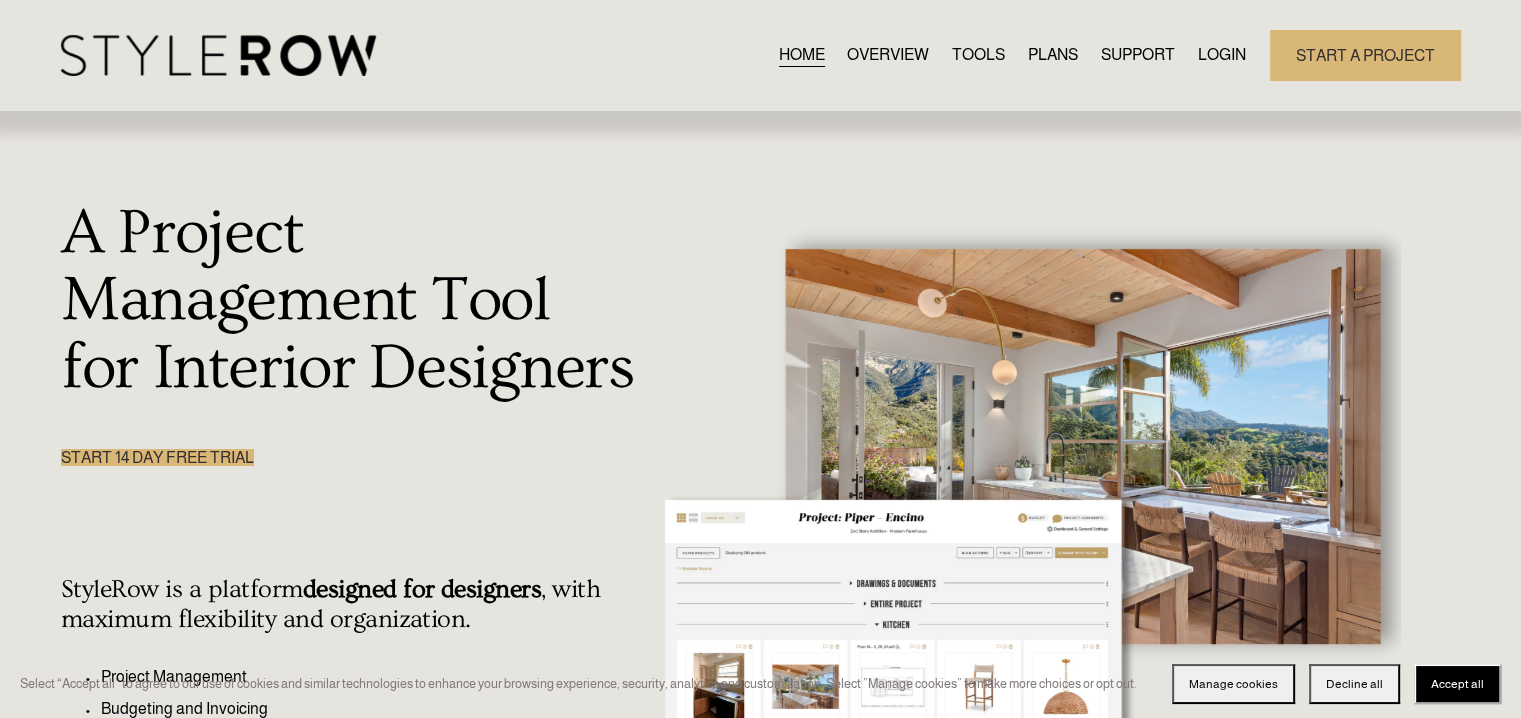 click on "LOGIN" at bounding box center (1222, 55) 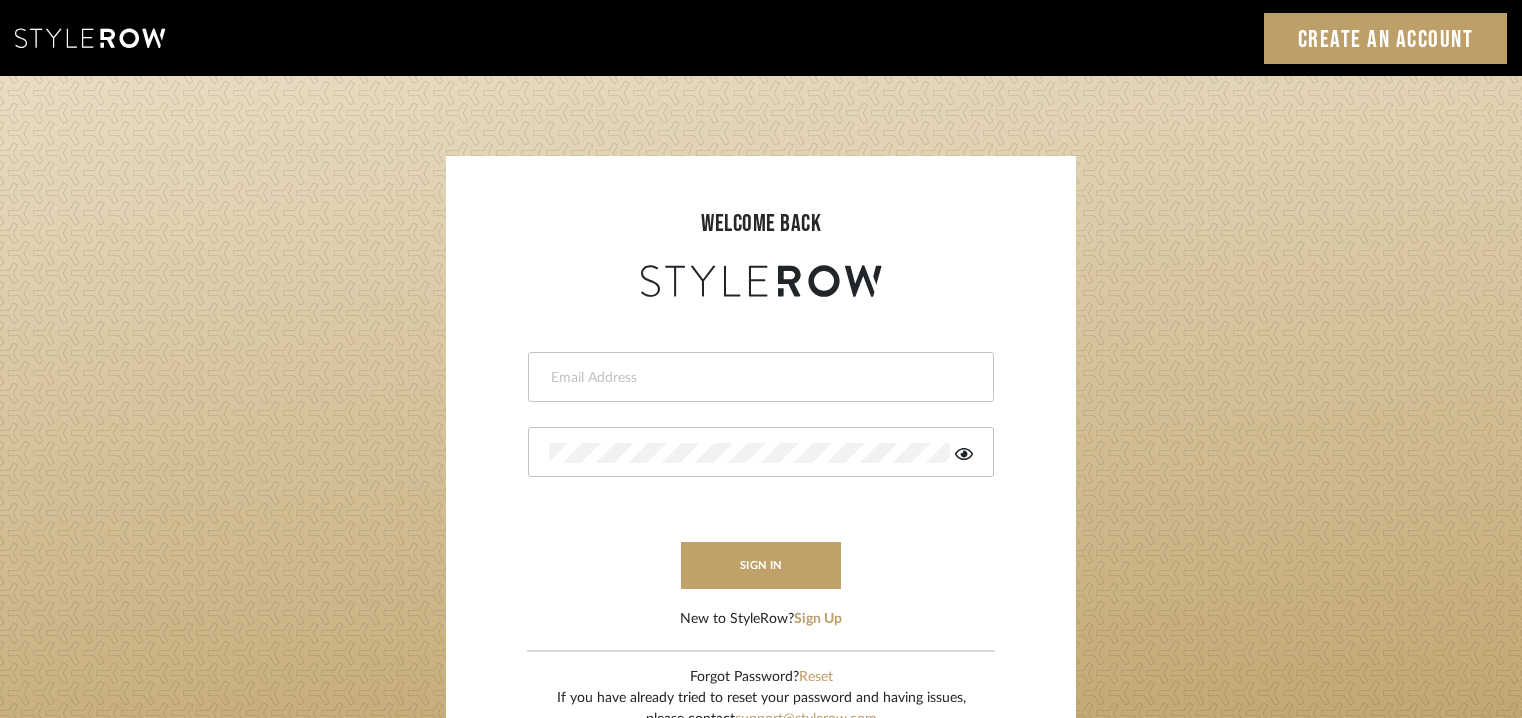 scroll, scrollTop: 0, scrollLeft: 0, axis: both 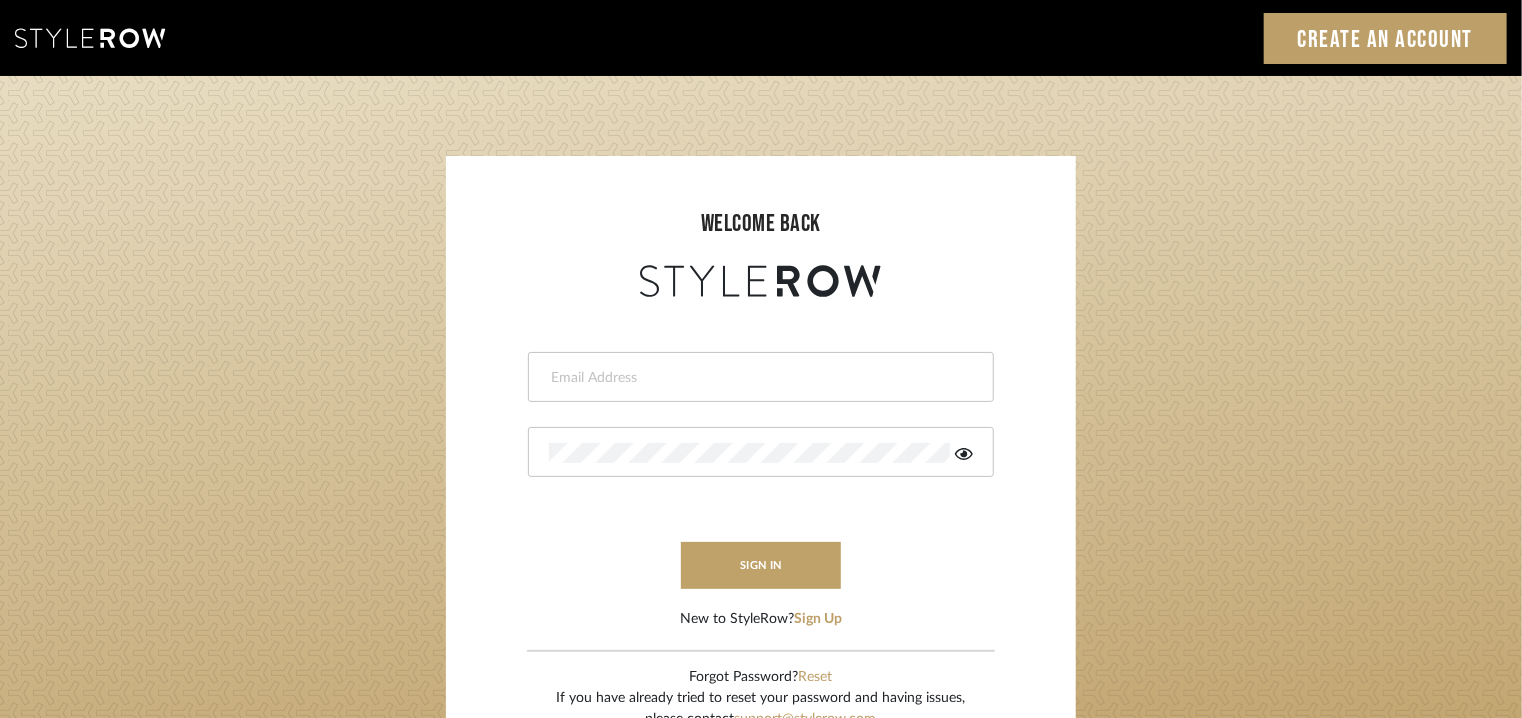 click at bounding box center (758, 378) 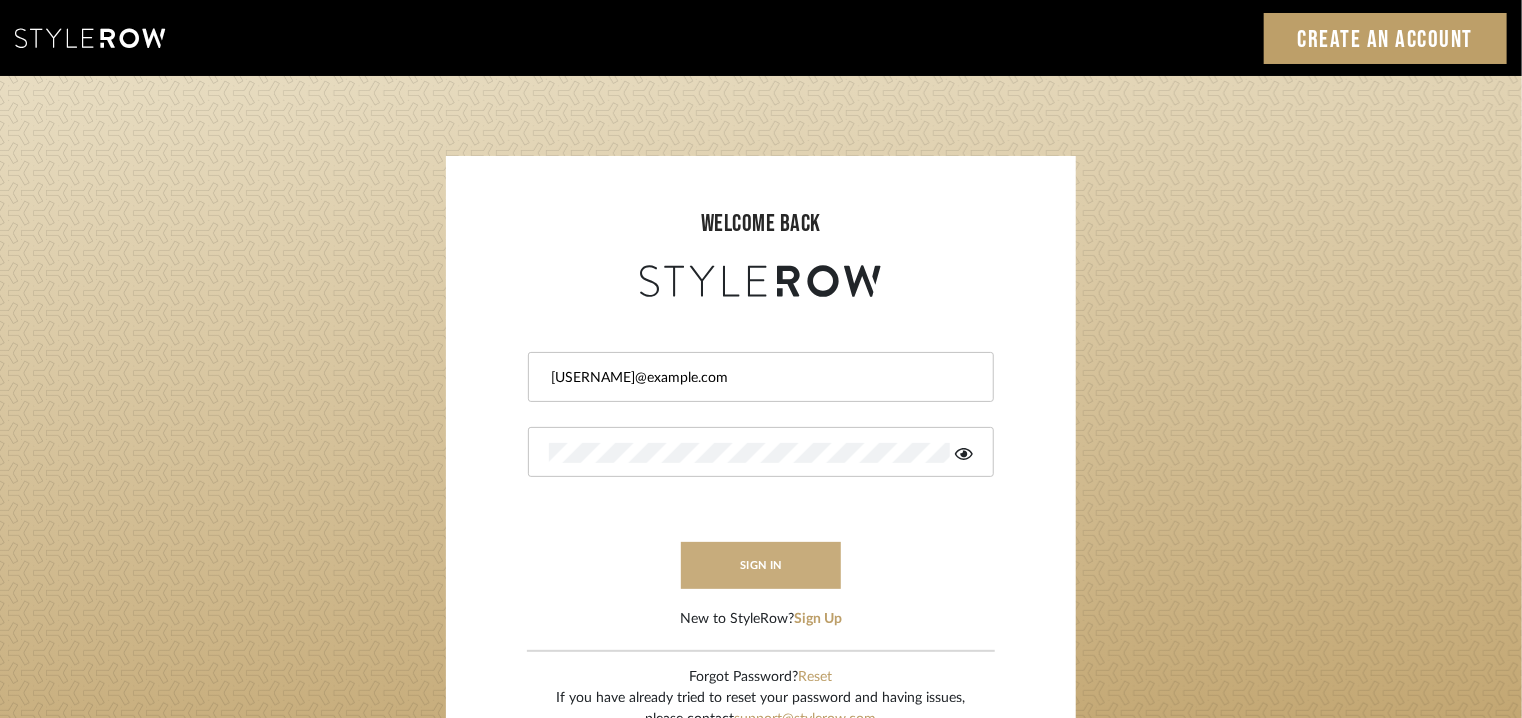 click on "sign in" at bounding box center (761, 565) 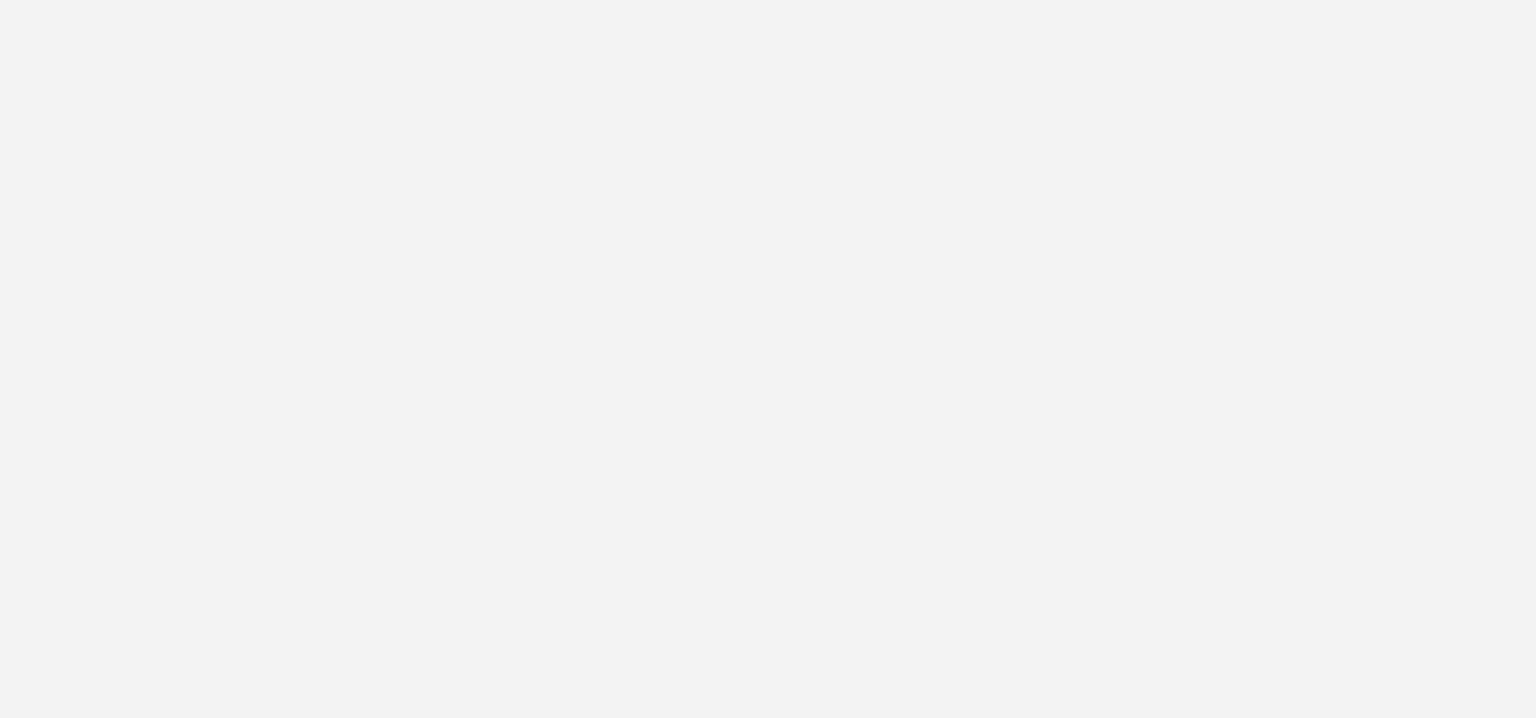 scroll, scrollTop: 0, scrollLeft: 0, axis: both 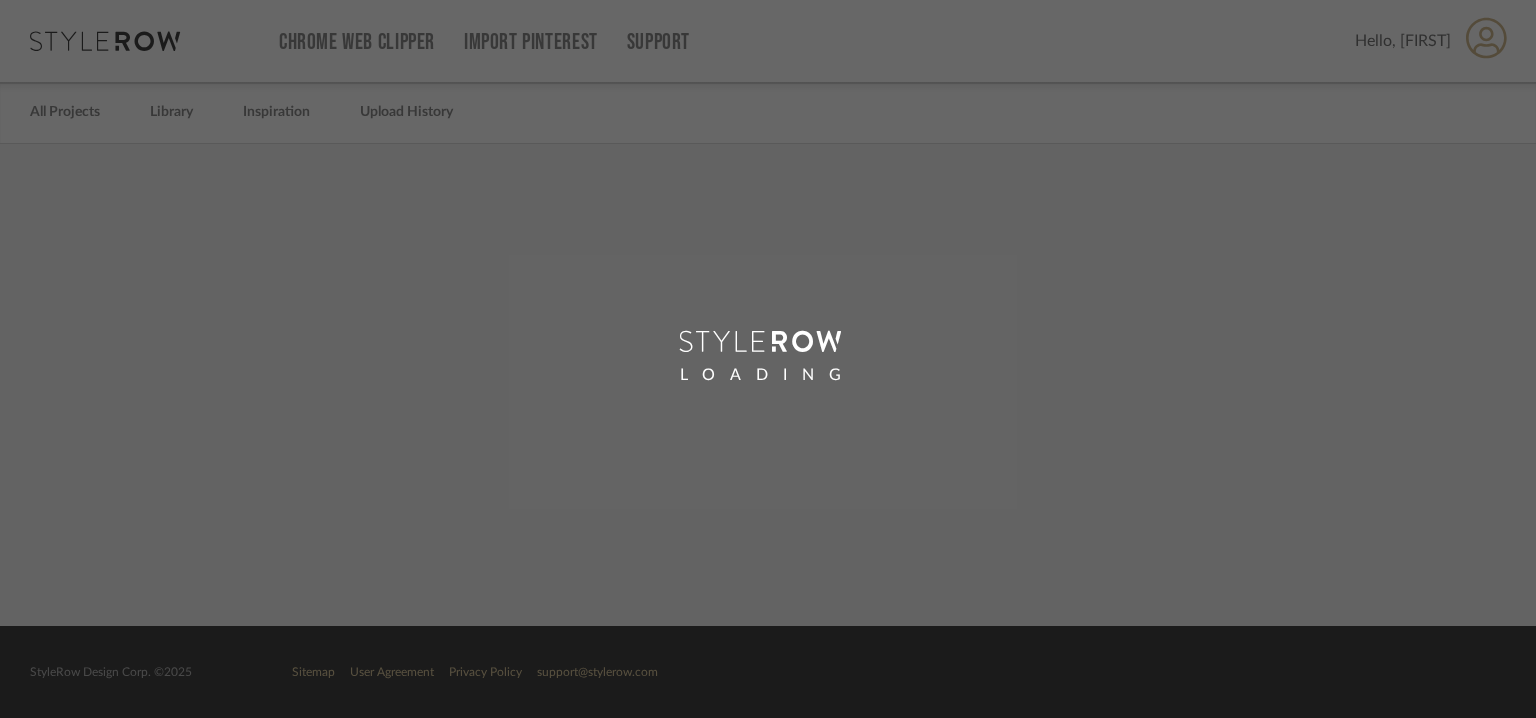 click on "LOADING" at bounding box center [768, 359] 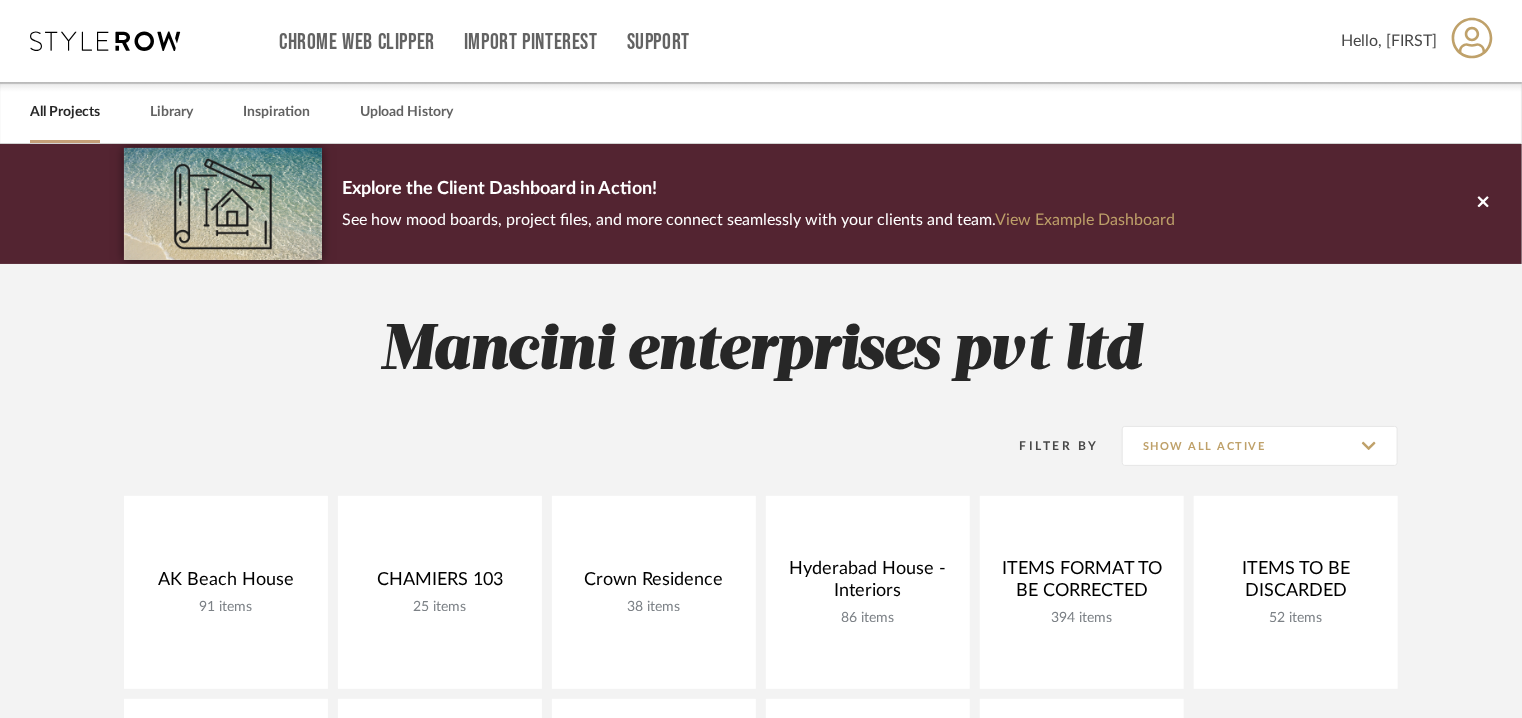 click at bounding box center (1472, 38) 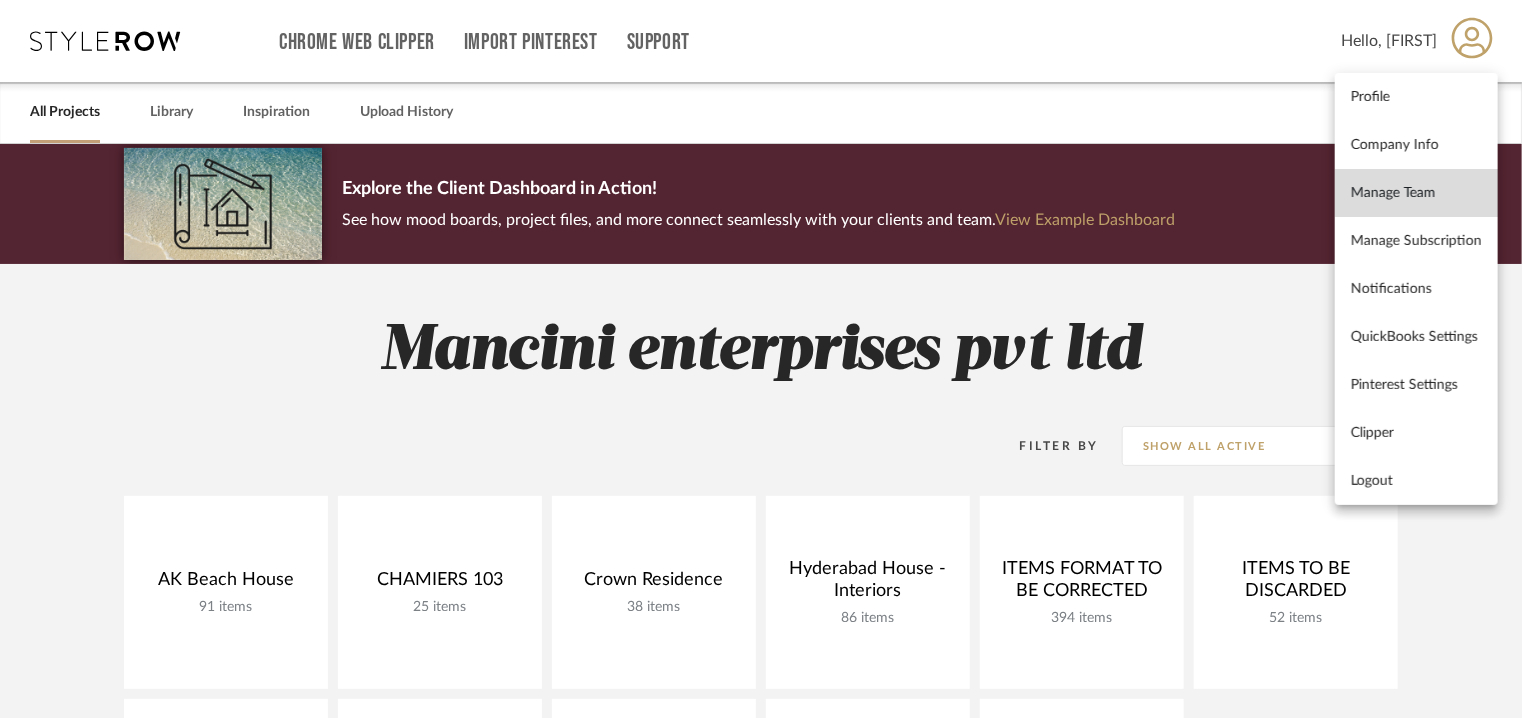 click on "Manage Team" at bounding box center (1416, 192) 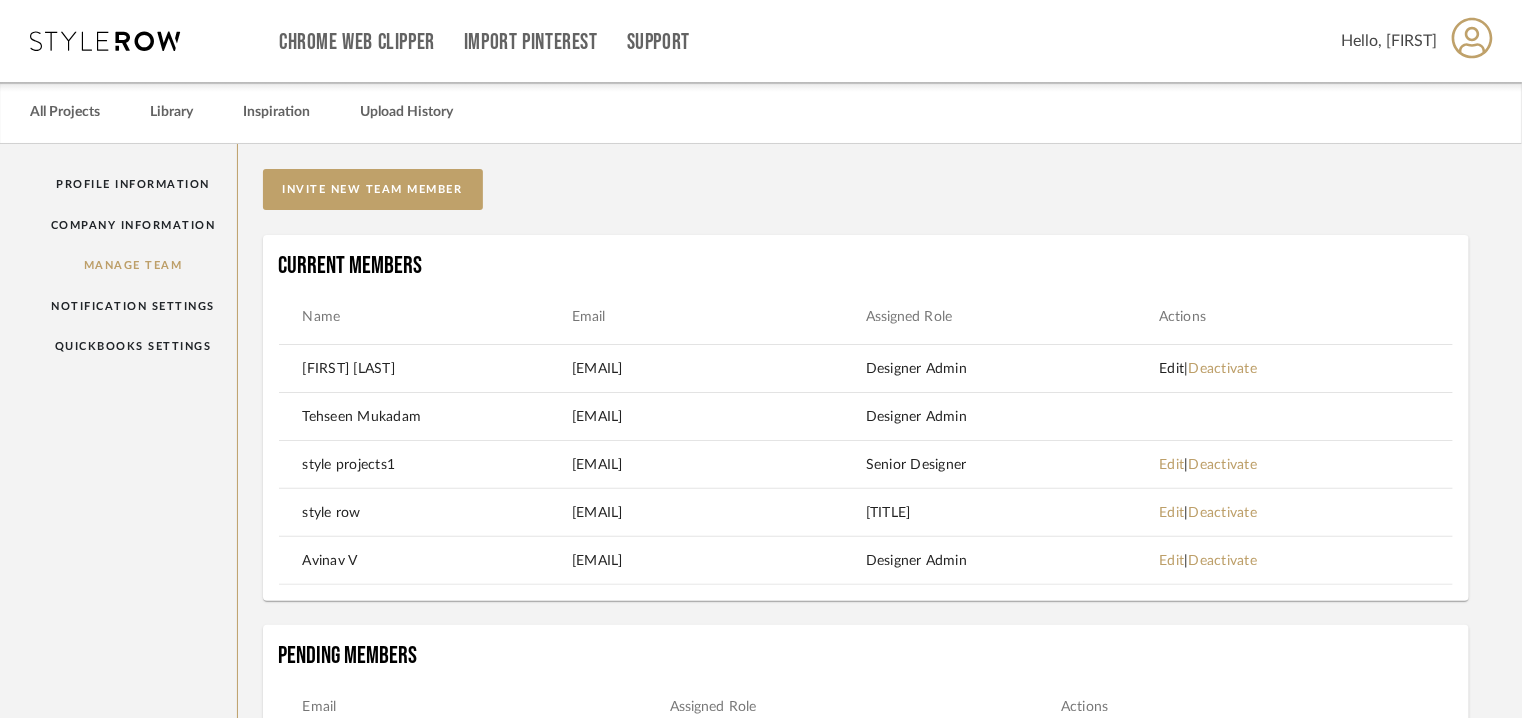 click on "Edit" at bounding box center [1171, 369] 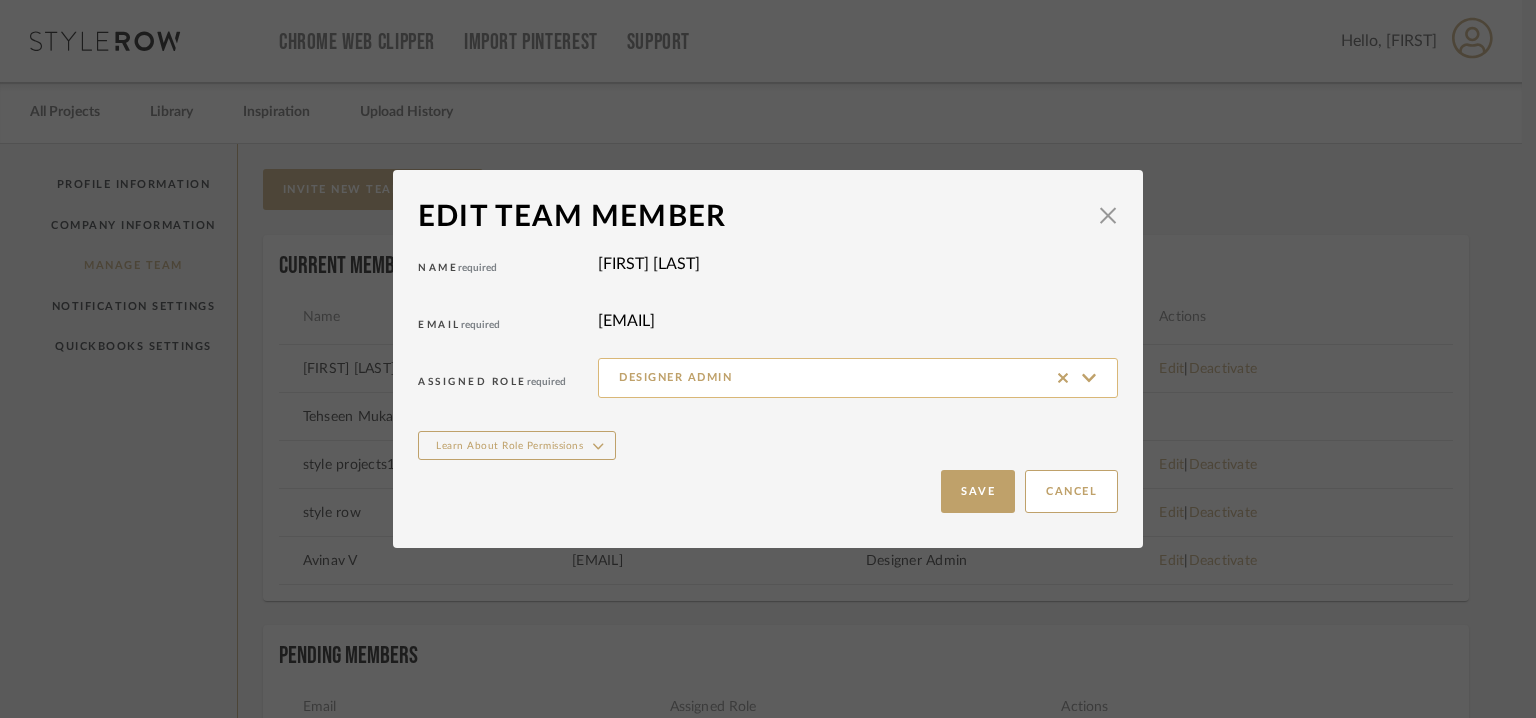 click on "Designer Admin" at bounding box center (858, 378) 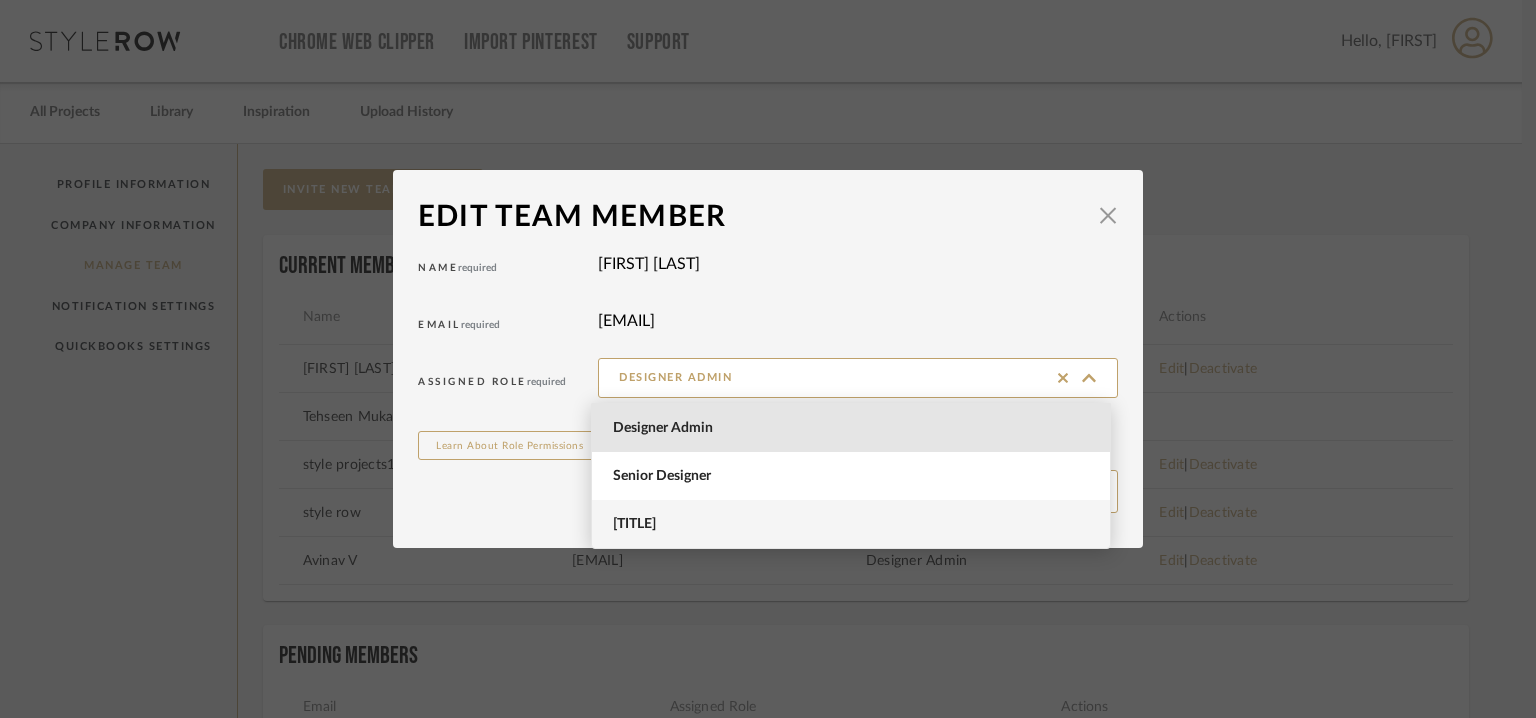 click on "[TITLE]" at bounding box center (853, 524) 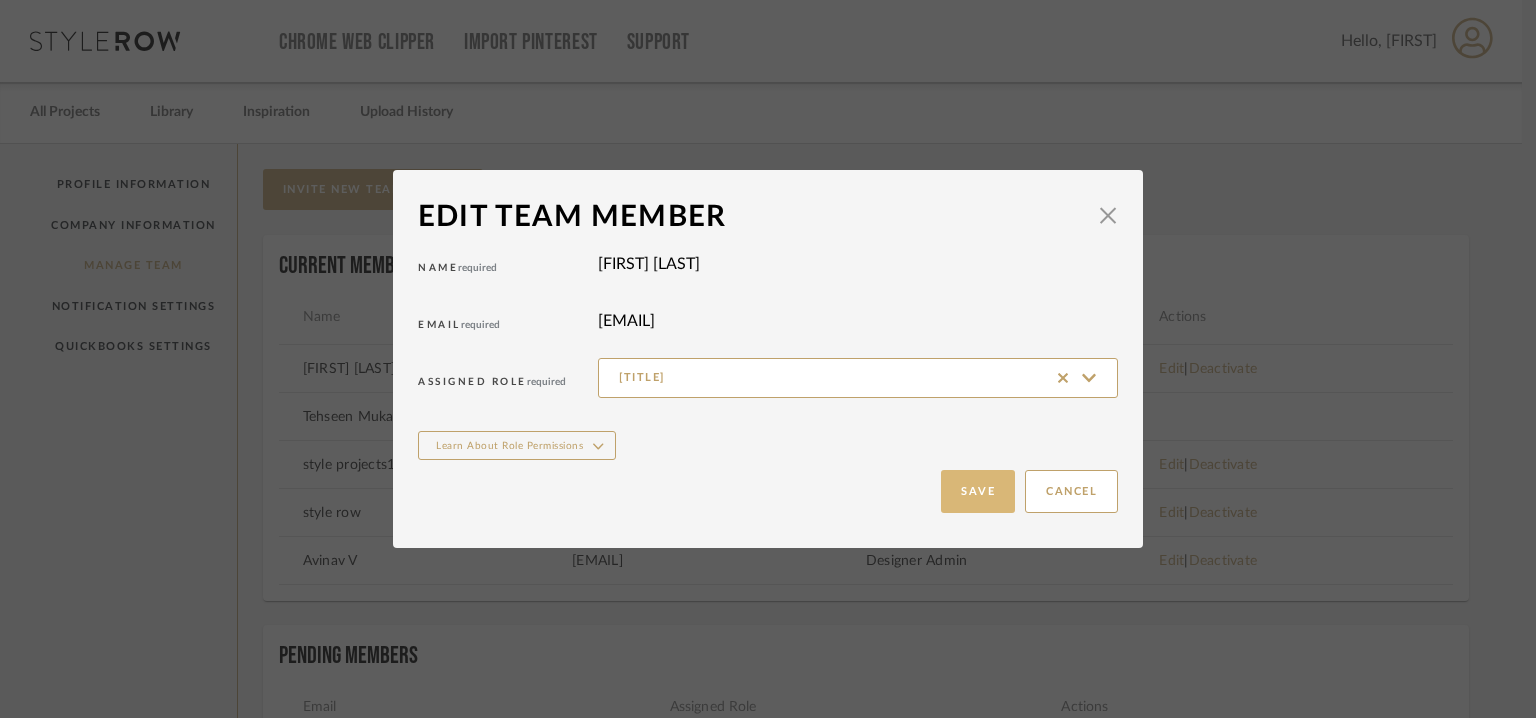 click on "Save" at bounding box center (978, 491) 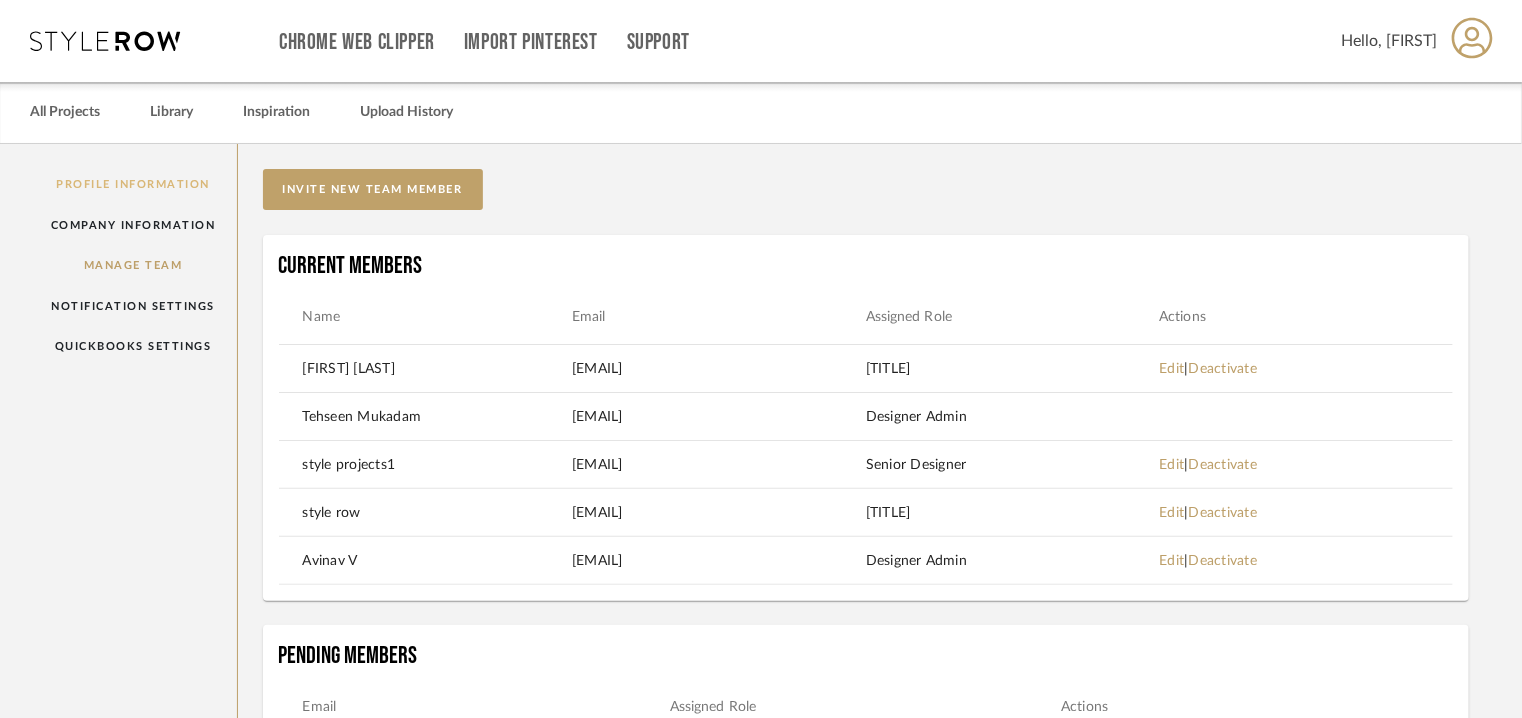 click on "Profile Information" at bounding box center (133, 184) 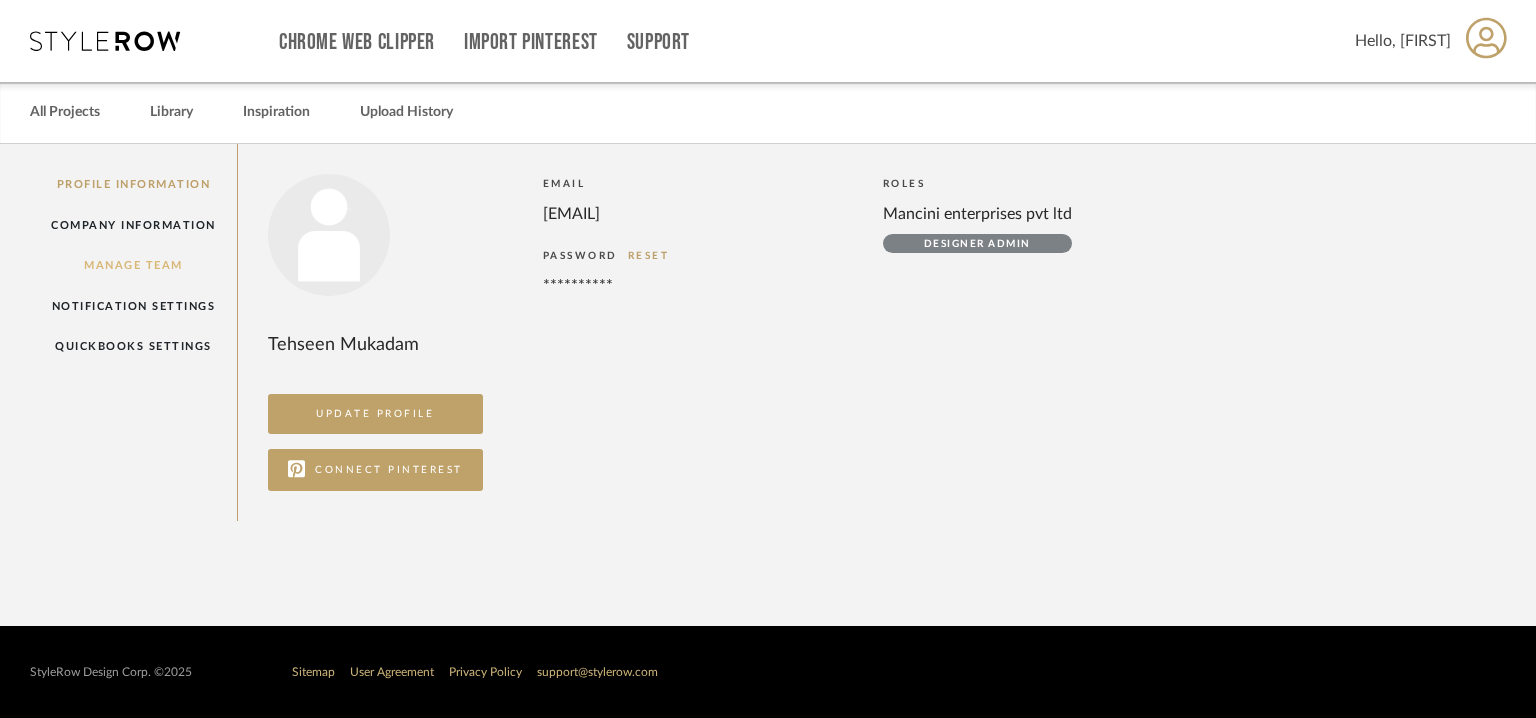 click on "Manage Team" at bounding box center (133, 265) 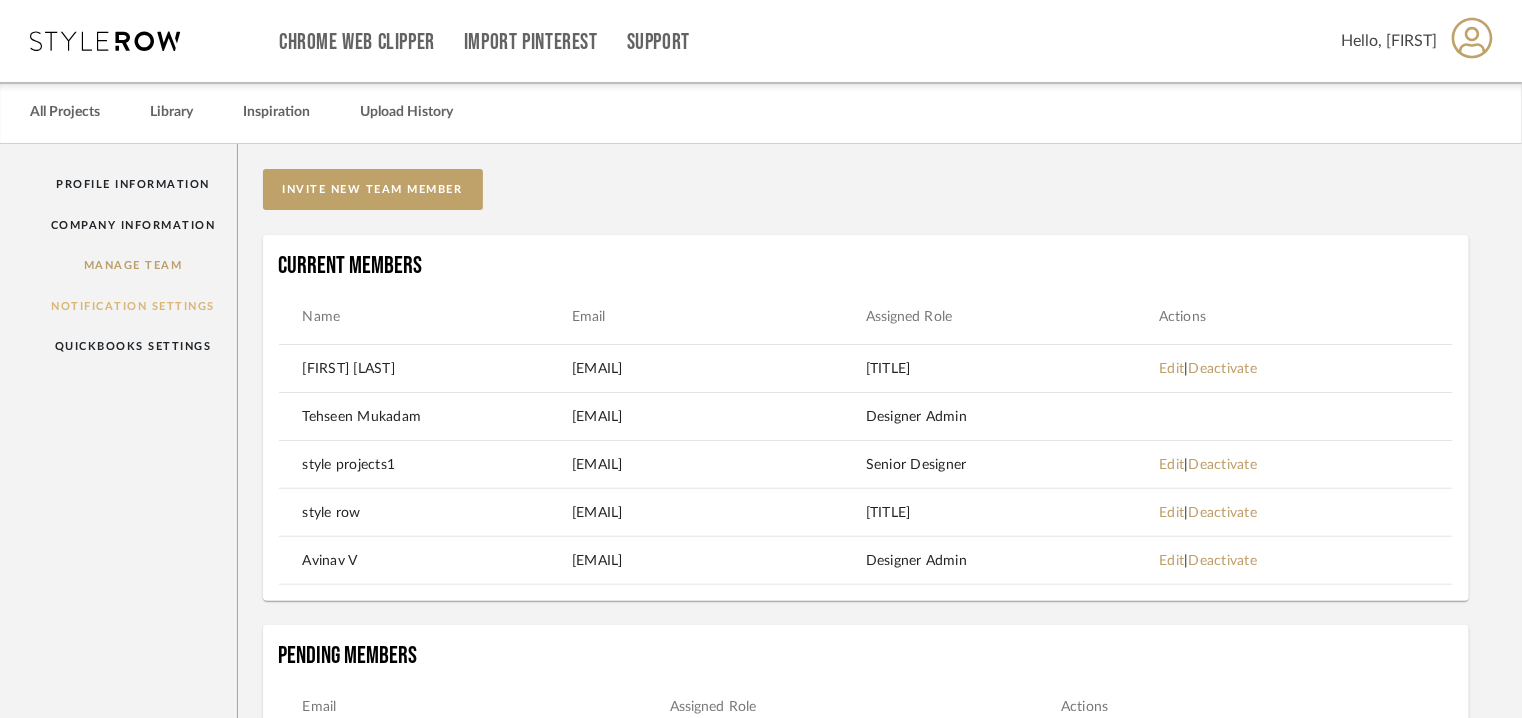 click on "Notification Settings" at bounding box center [133, 306] 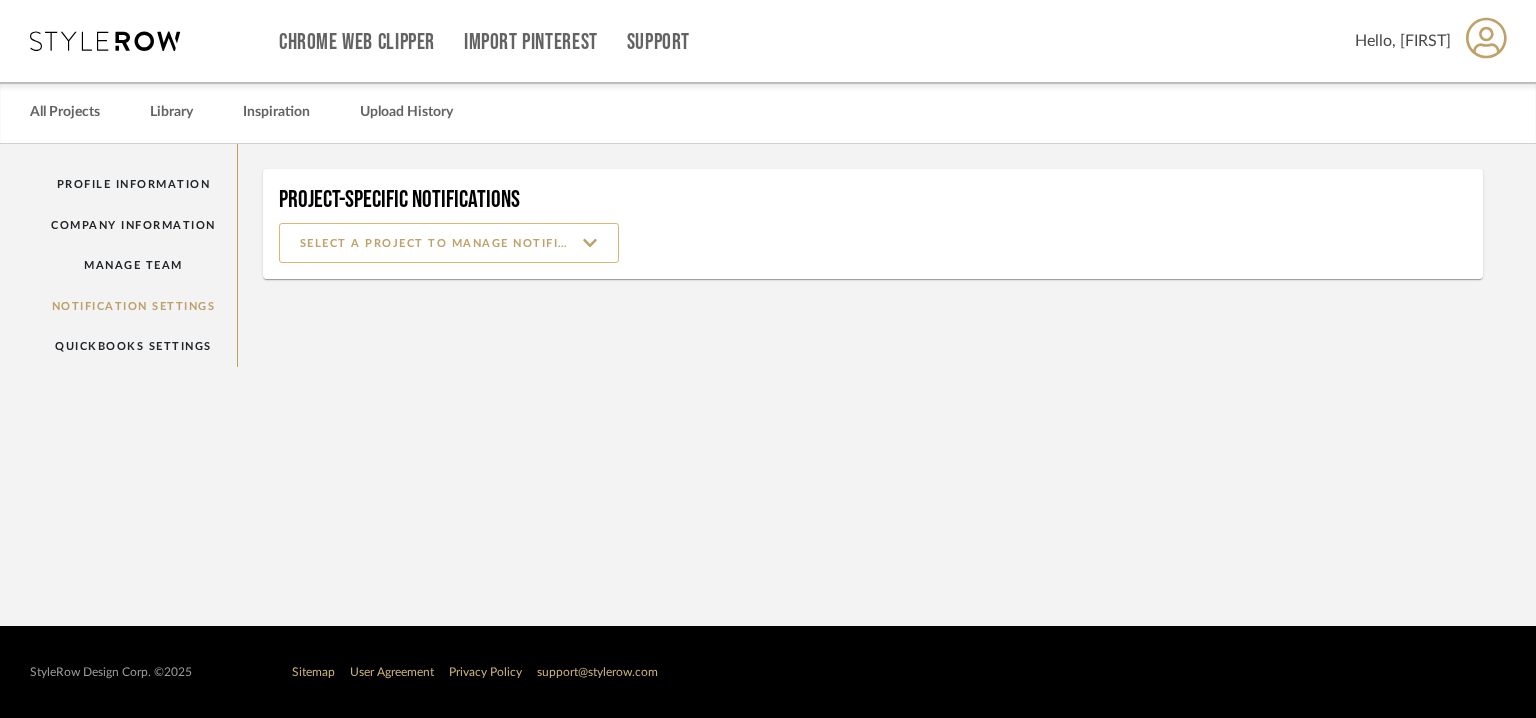 click at bounding box center (449, 243) 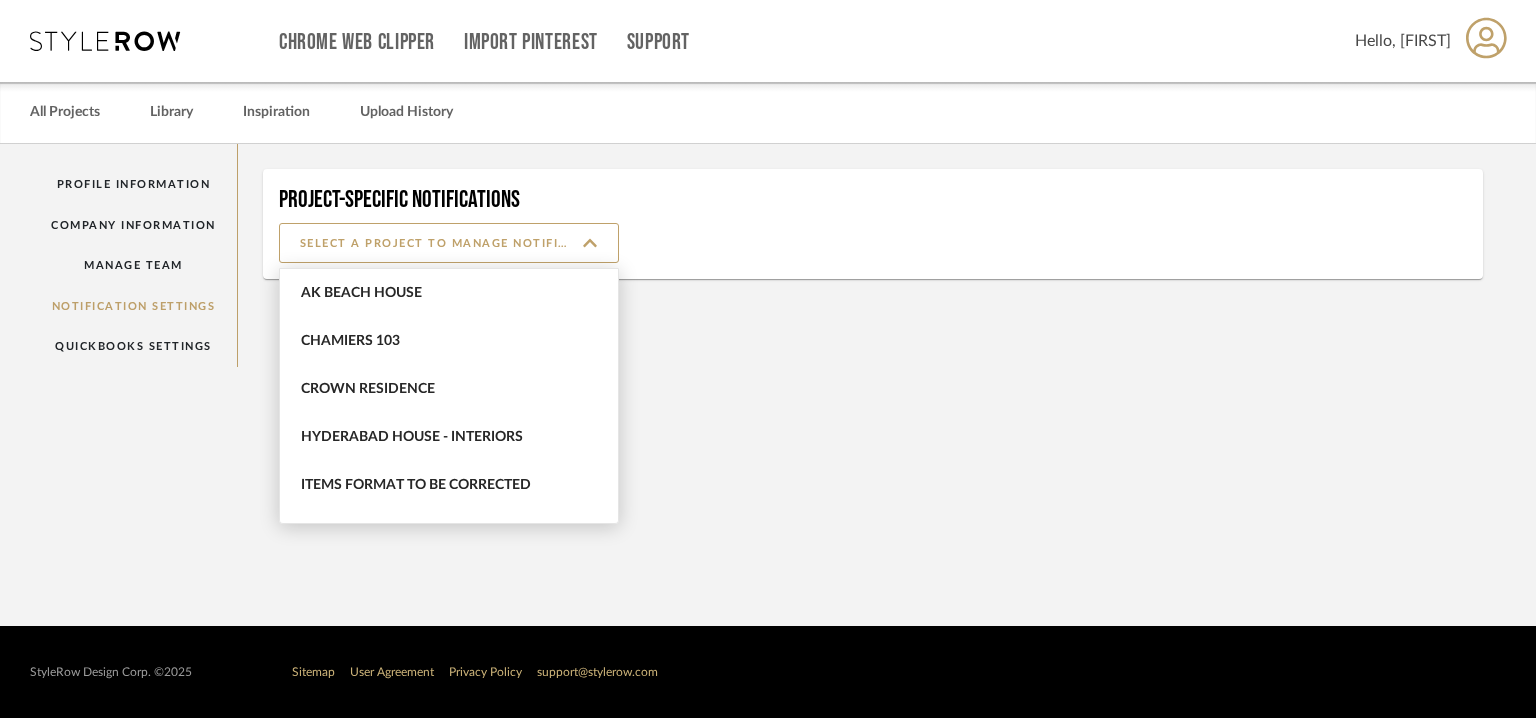 click on "Project-Specific Notifications" at bounding box center (873, 255) 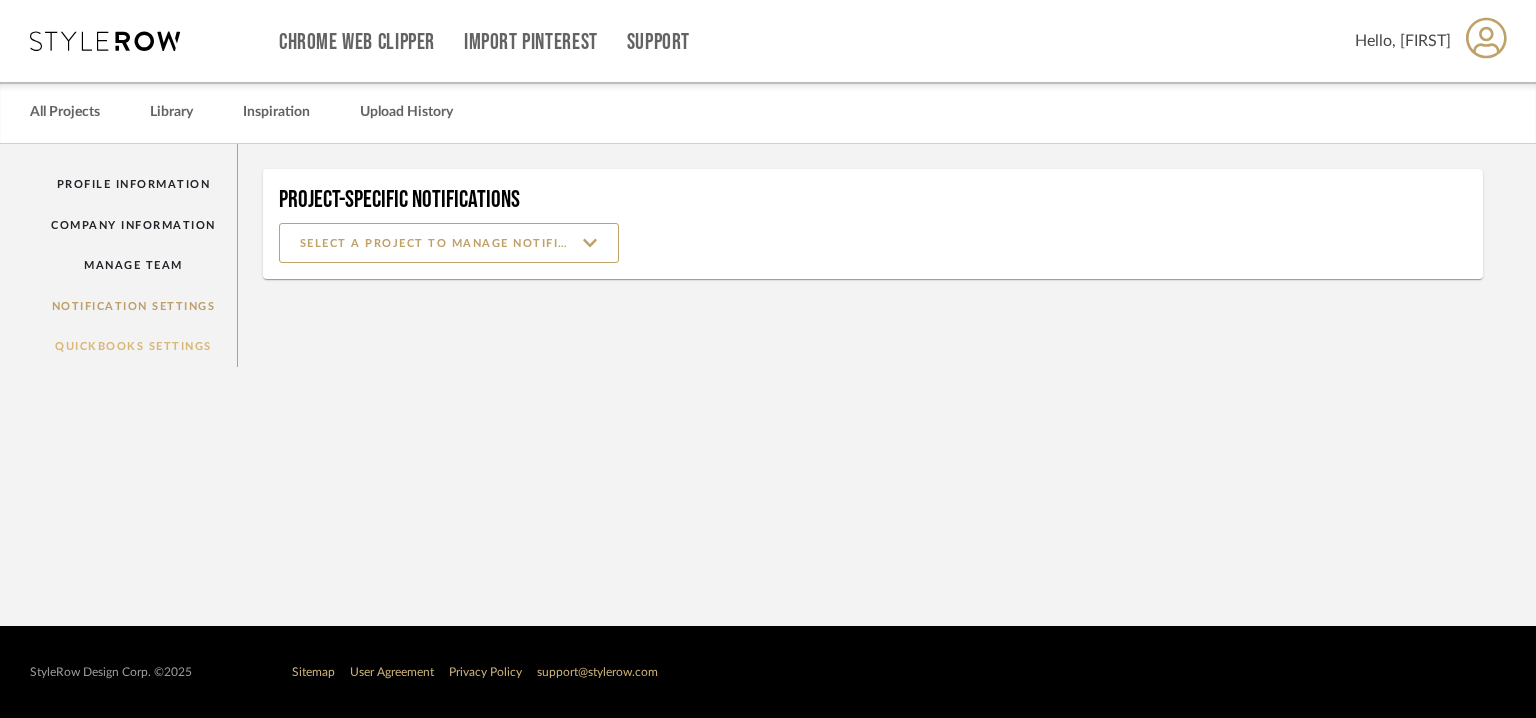click on "QuickBooks Settings" at bounding box center [133, 346] 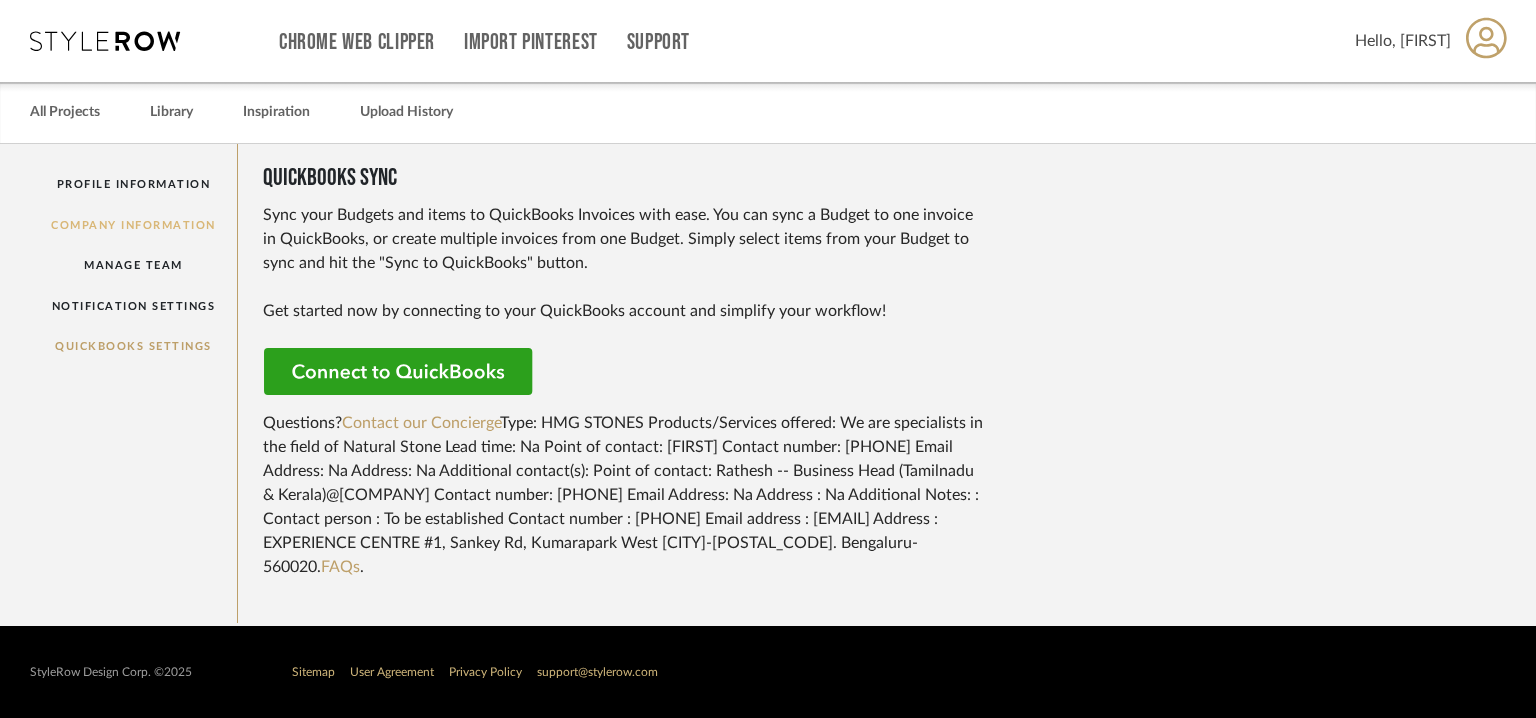 click on "Company Information" at bounding box center (133, 225) 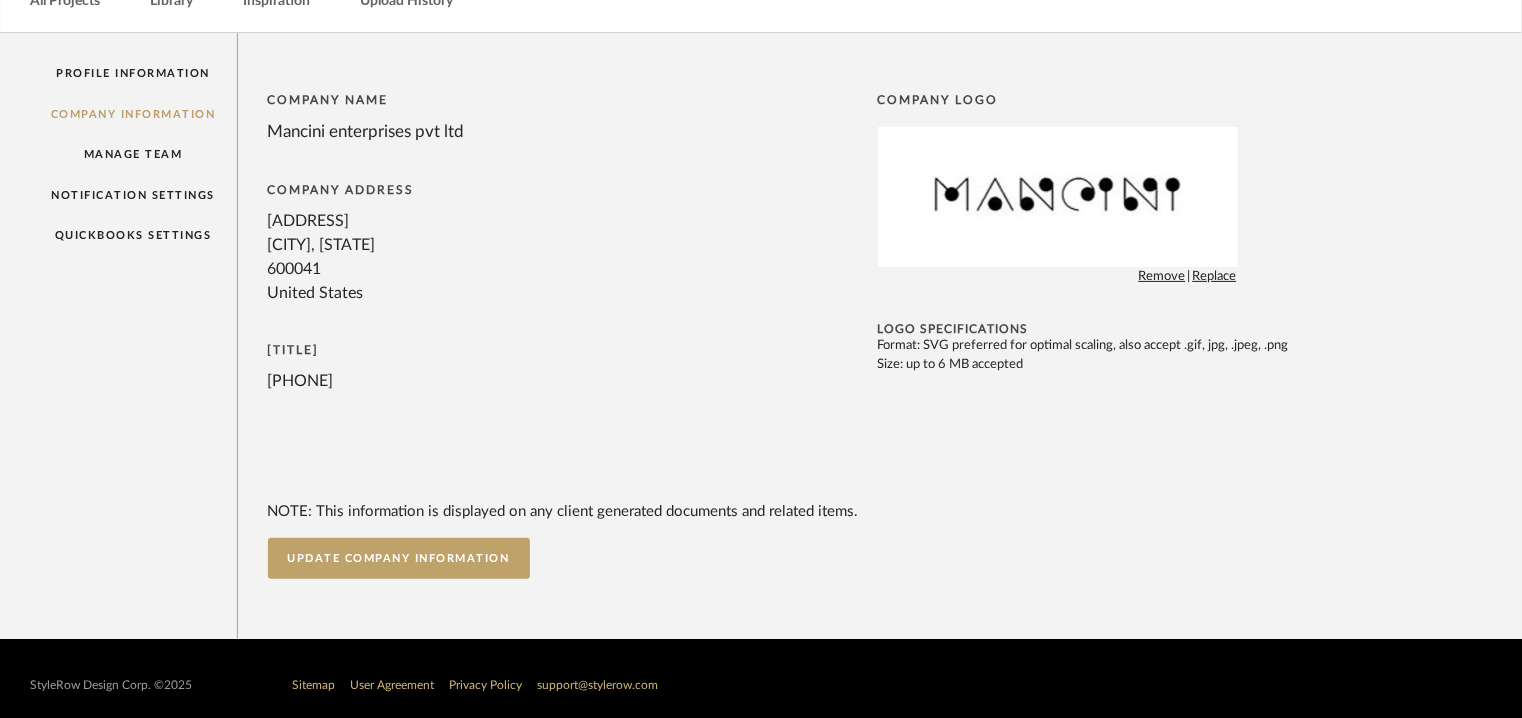 scroll, scrollTop: 125, scrollLeft: 0, axis: vertical 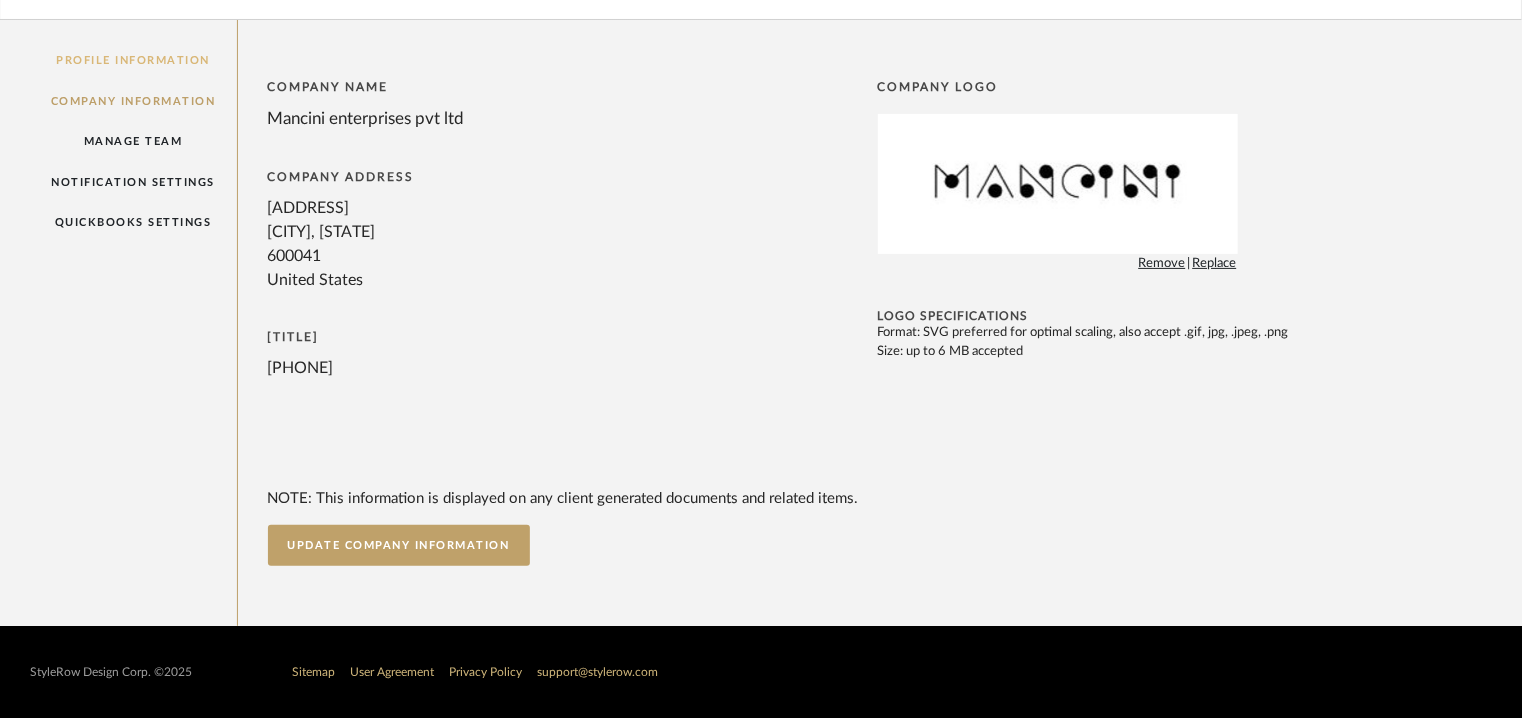 click on "Profile Information" at bounding box center [133, 60] 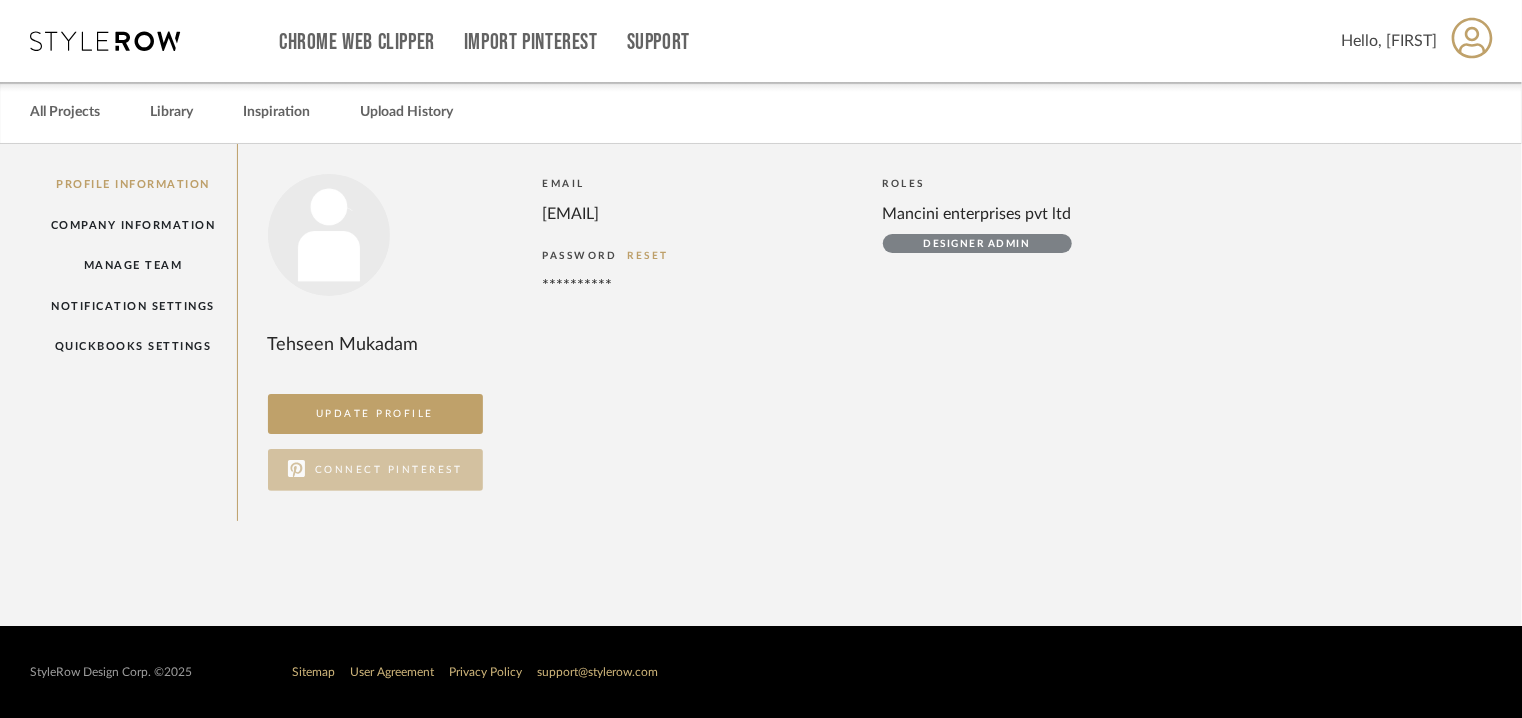 scroll, scrollTop: 0, scrollLeft: 0, axis: both 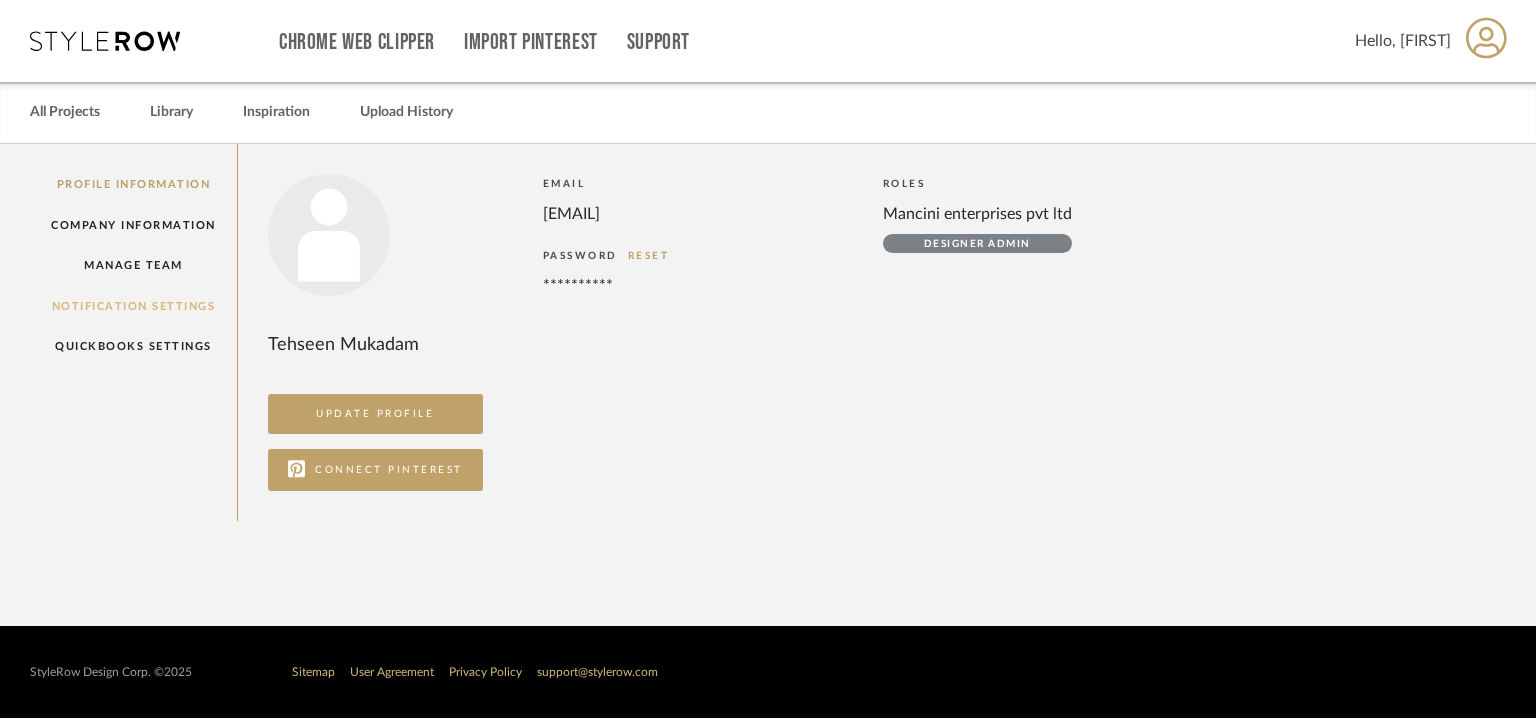 click on "Notification Settings" at bounding box center (133, 306) 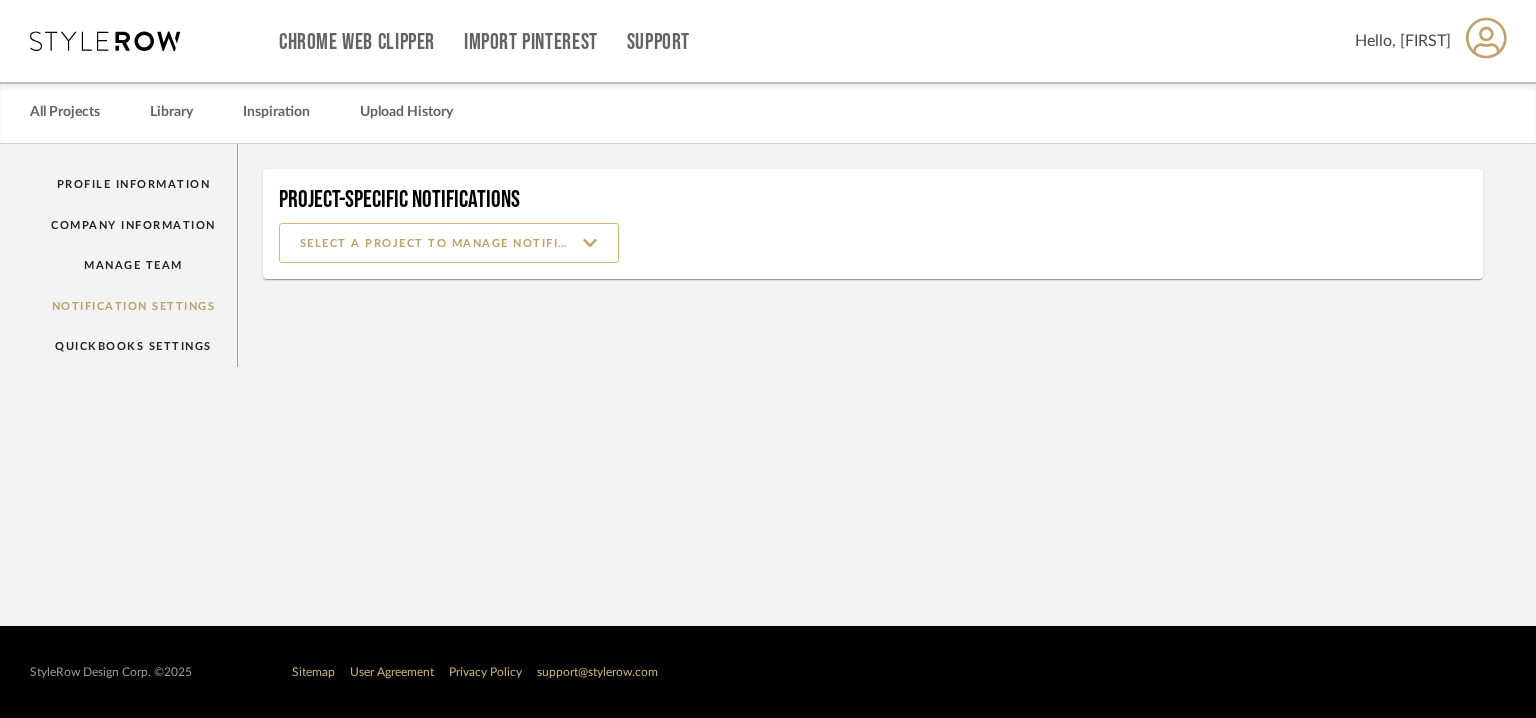 click at bounding box center (449, 243) 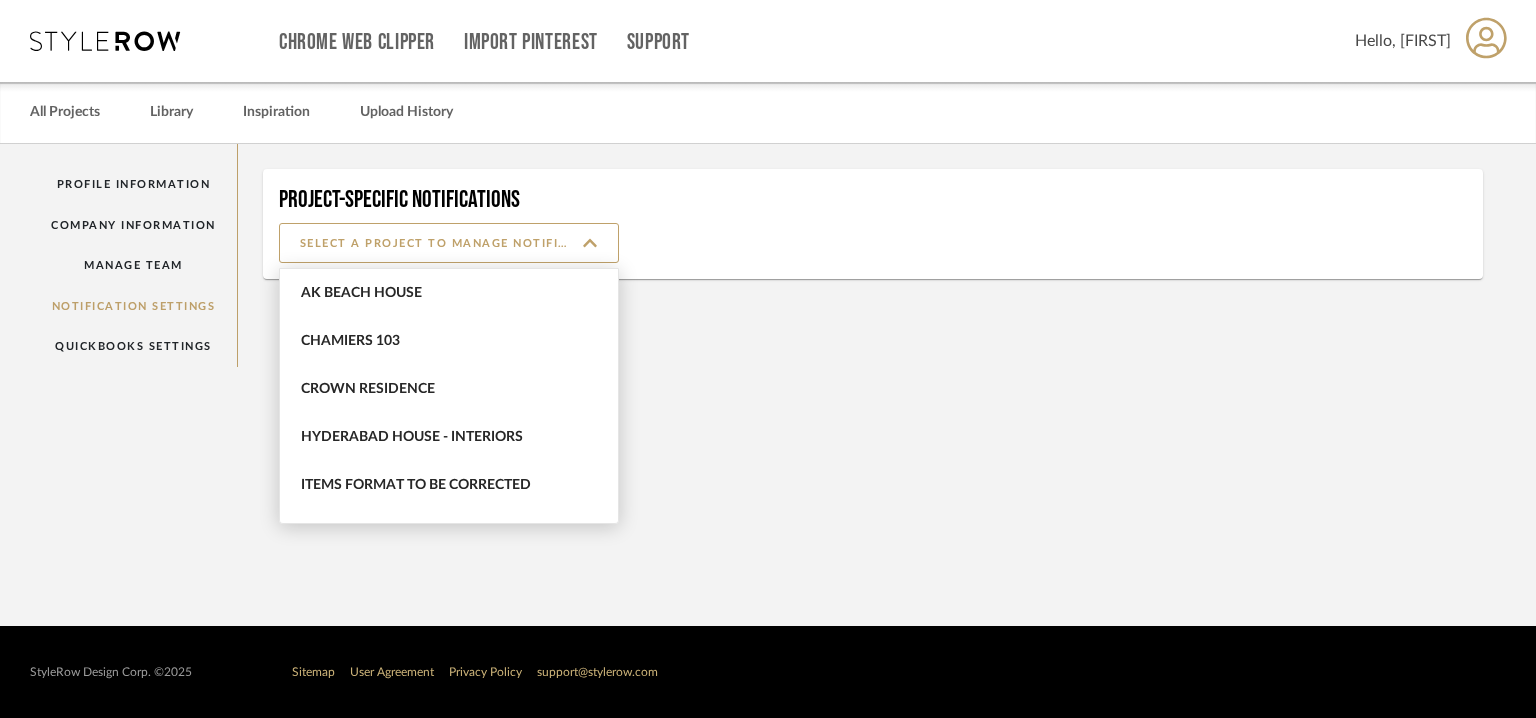 click on "Profile Information   Company Information   Manage Team   Notification Settings   QuickBooks Settings  Project-Specific Notifications" at bounding box center [768, 385] 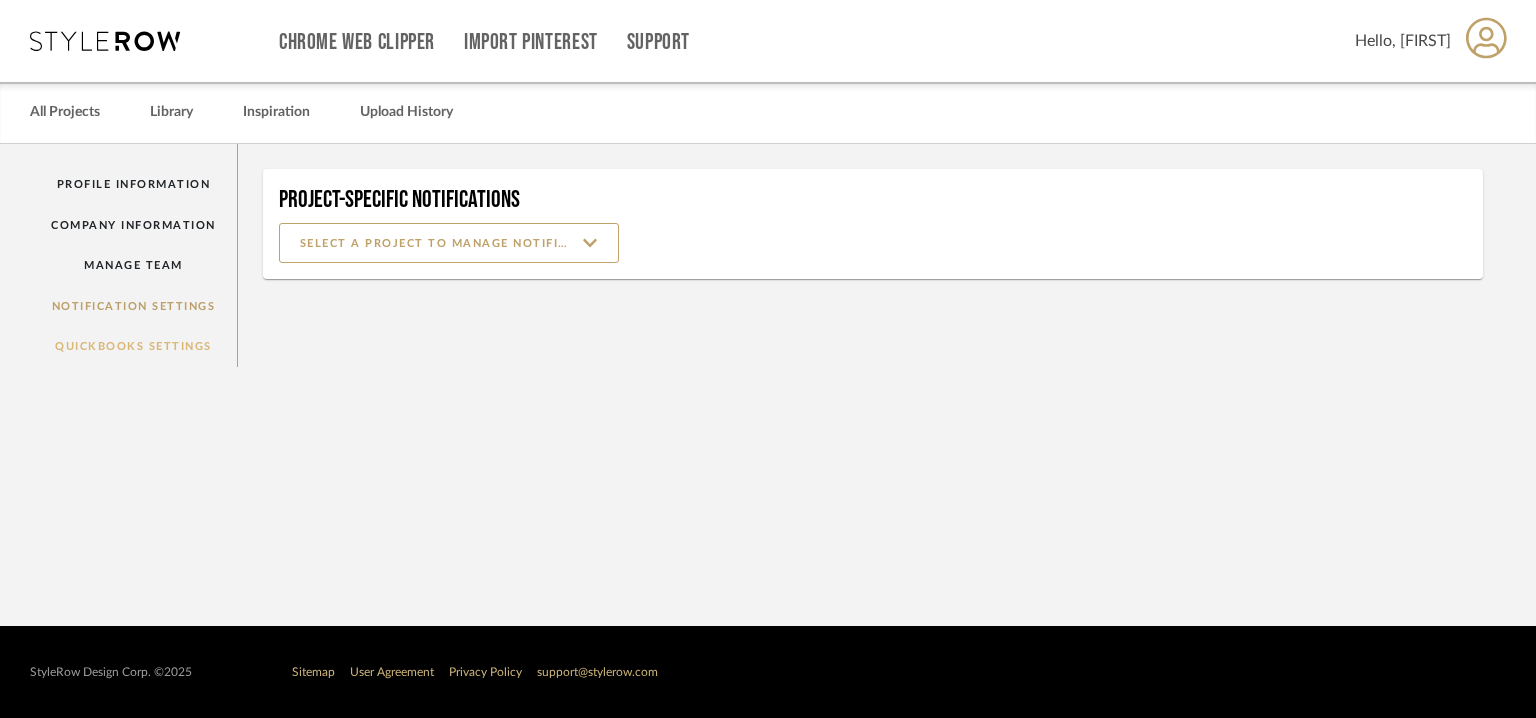 click on "QuickBooks Settings" at bounding box center [133, 346] 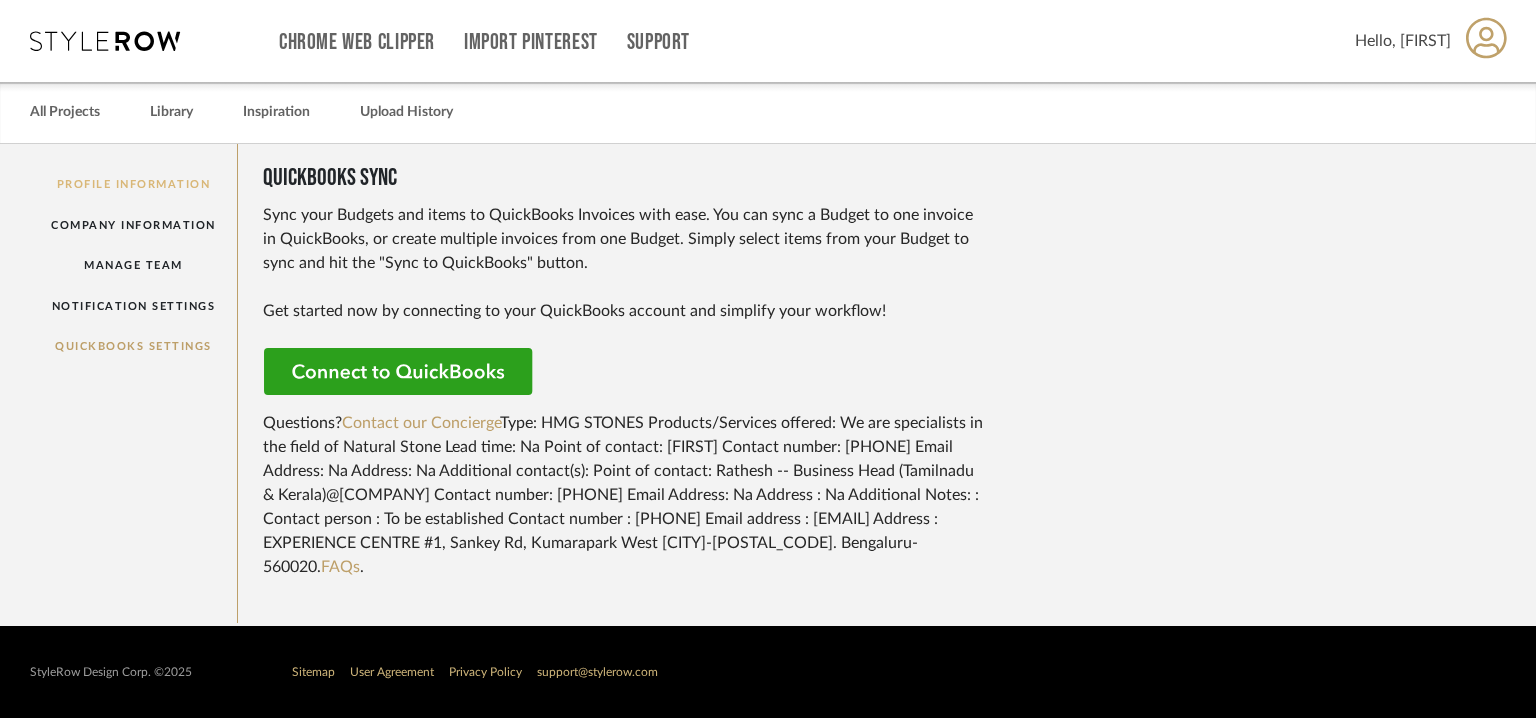 click on "Profile Information" at bounding box center [133, 184] 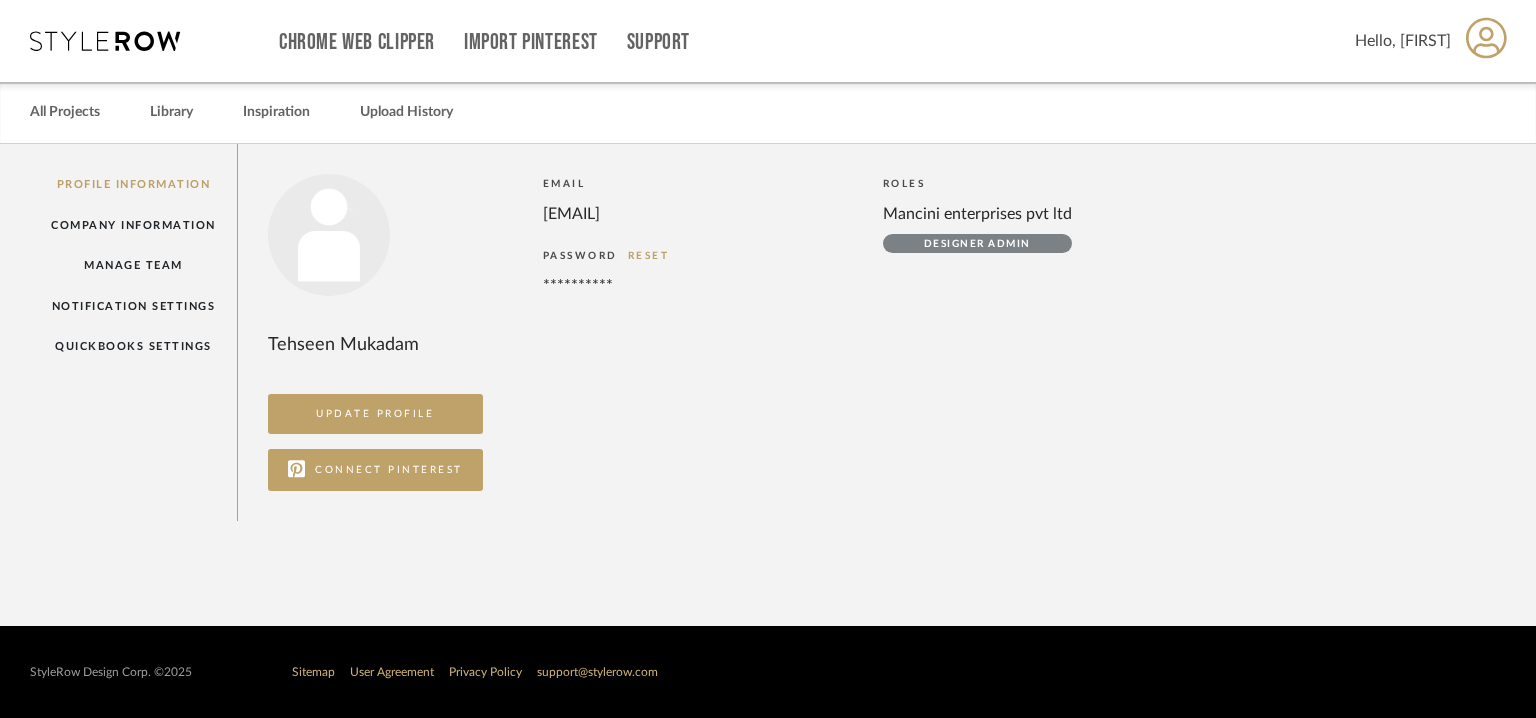 click at bounding box center [1486, 38] 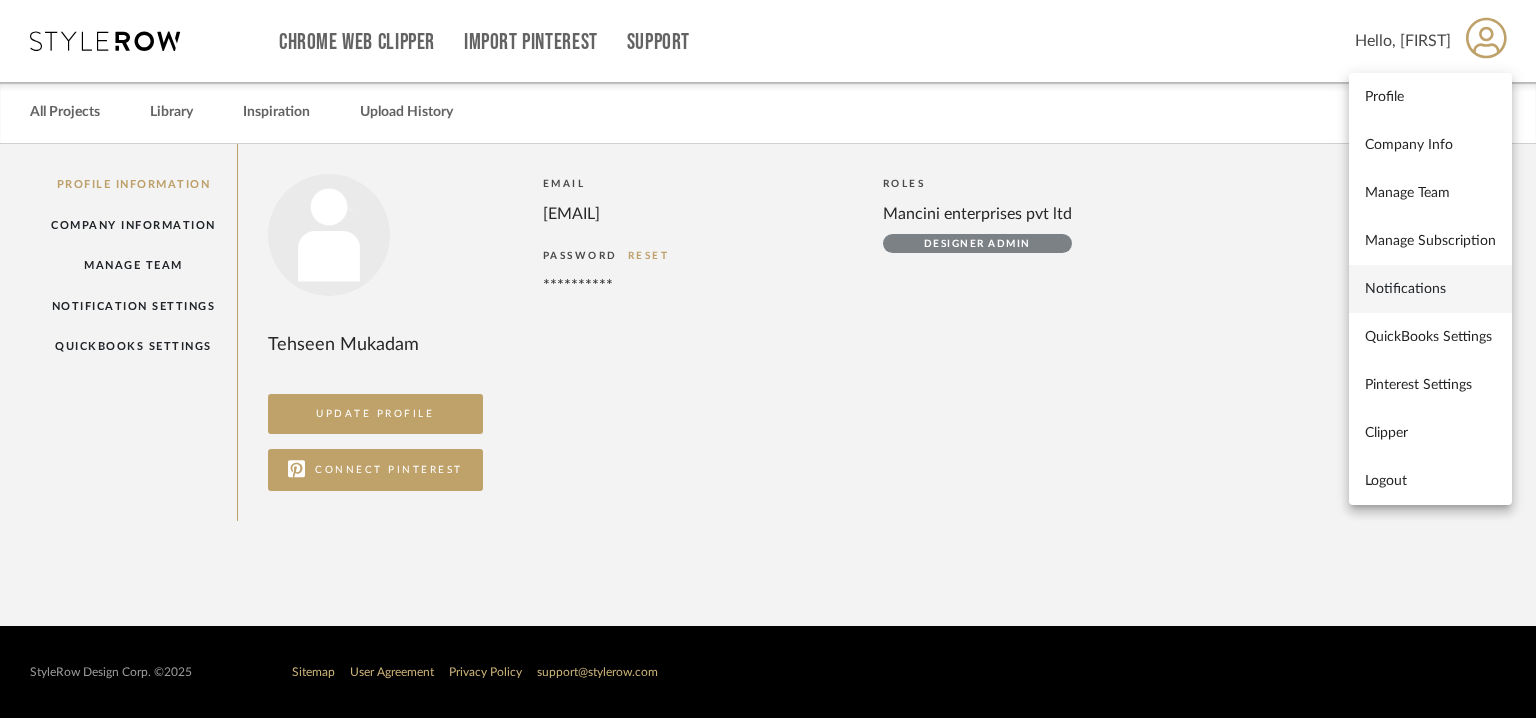 click on "Notifications" at bounding box center [1430, 288] 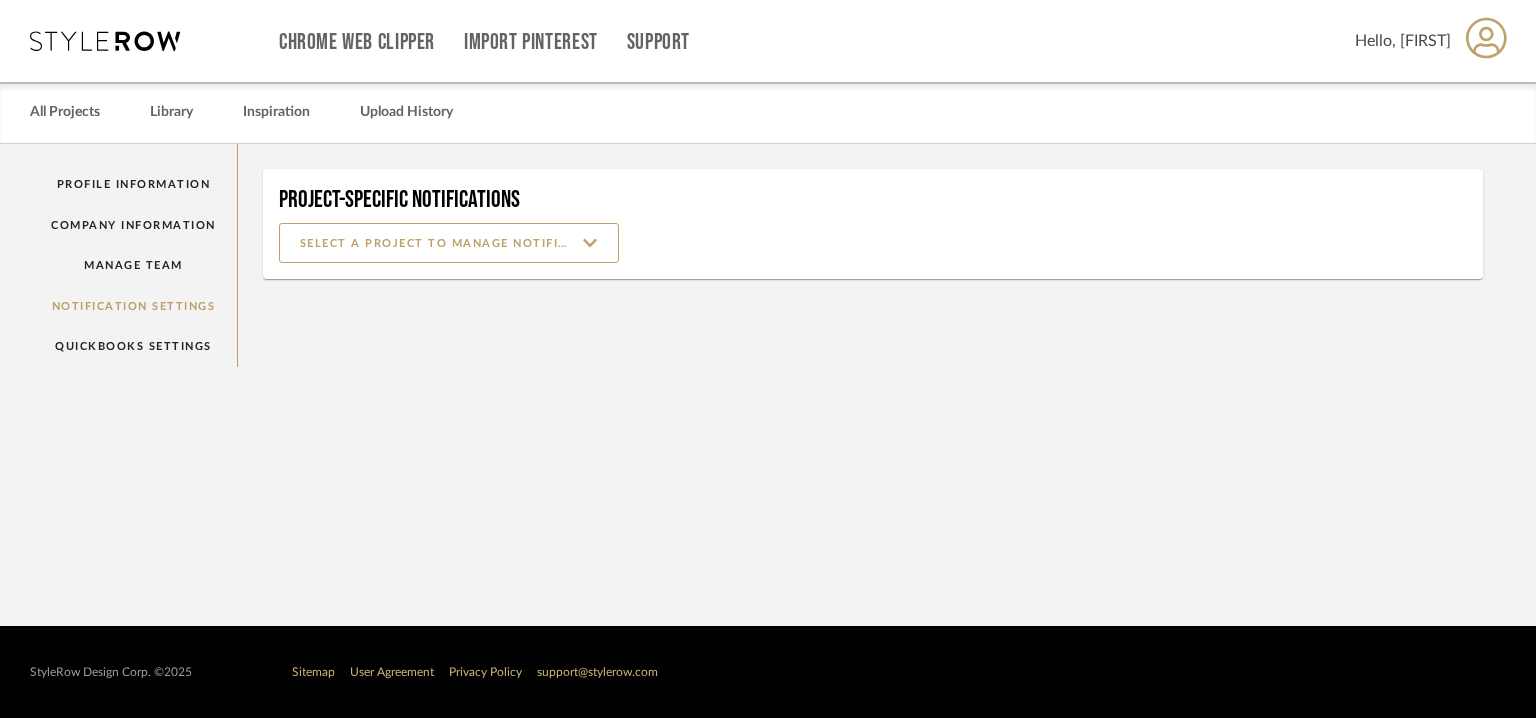 click at bounding box center (1486, 38) 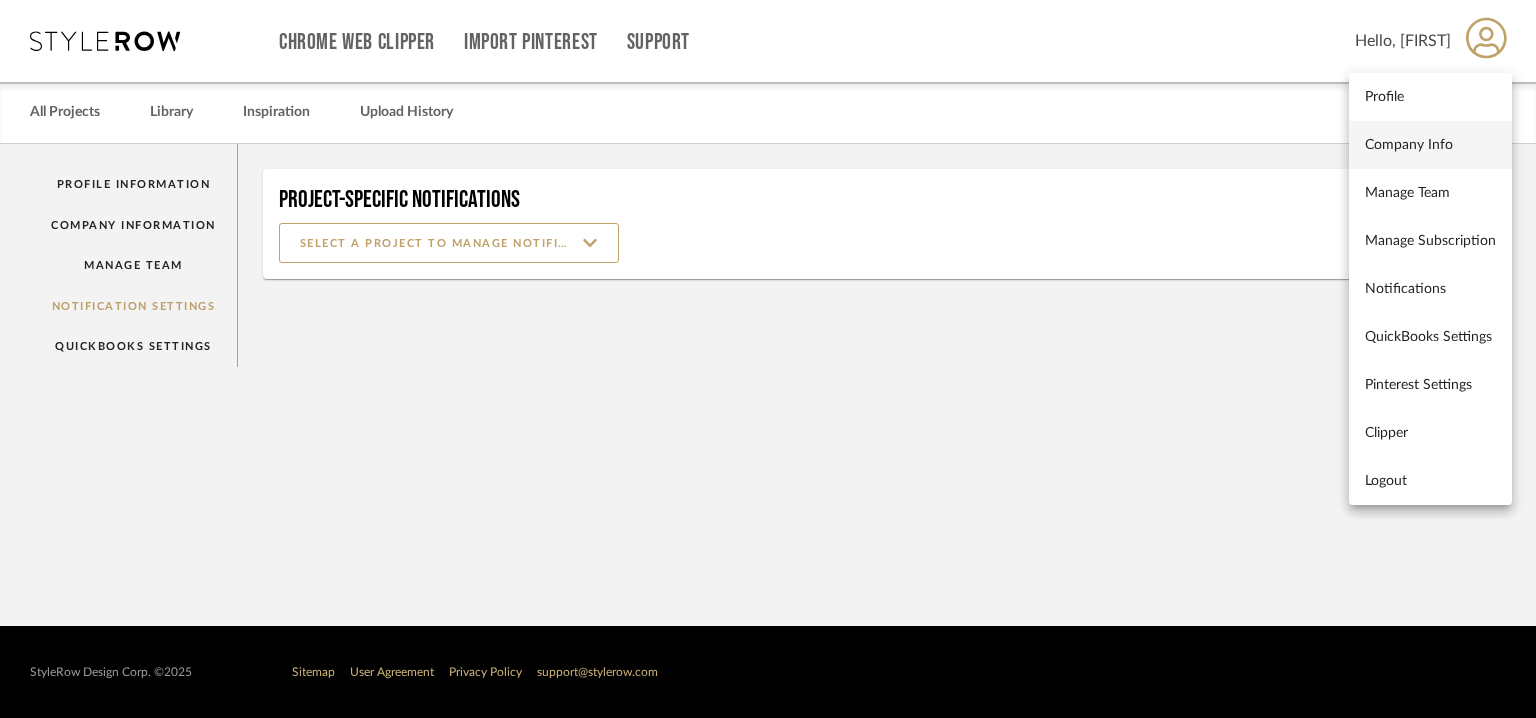 click on "Company Info" at bounding box center [1430, 144] 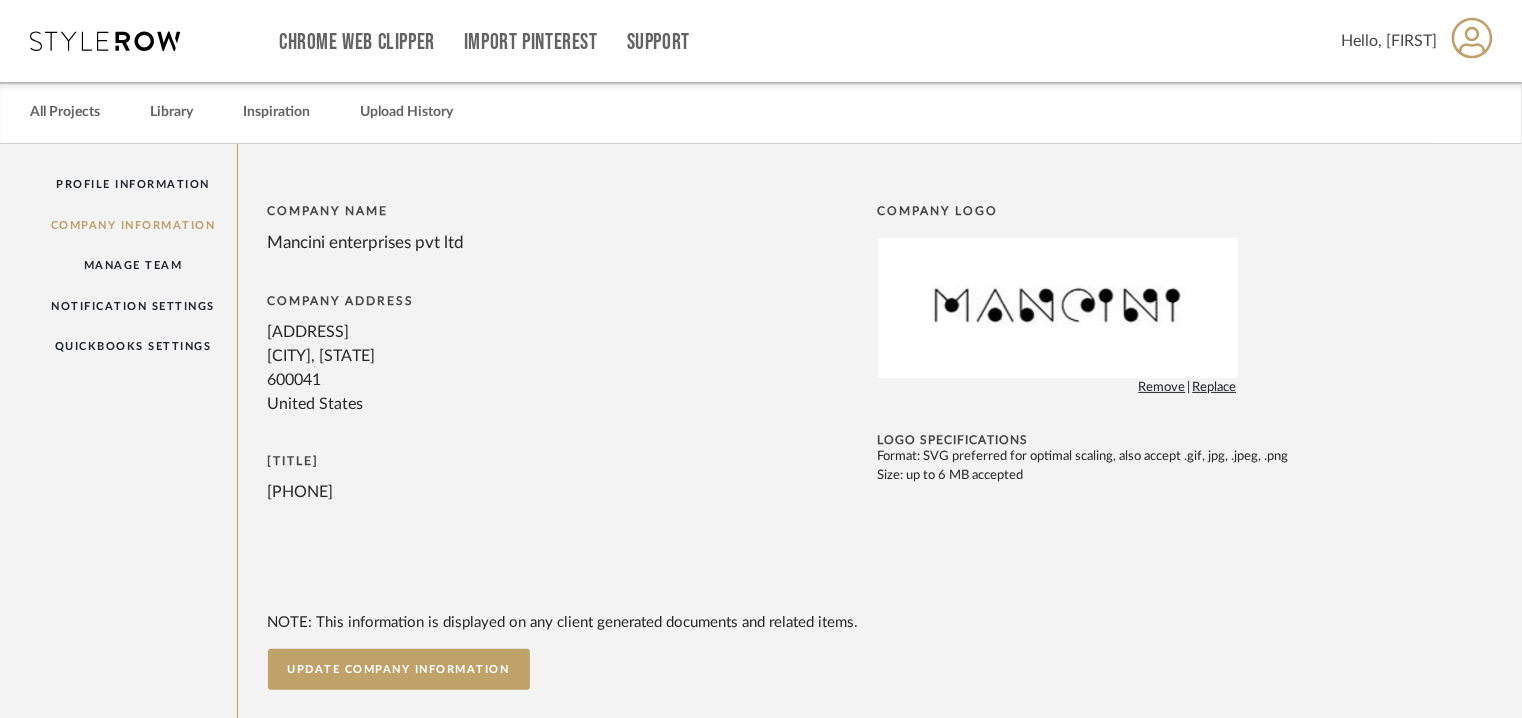click at bounding box center [1472, 38] 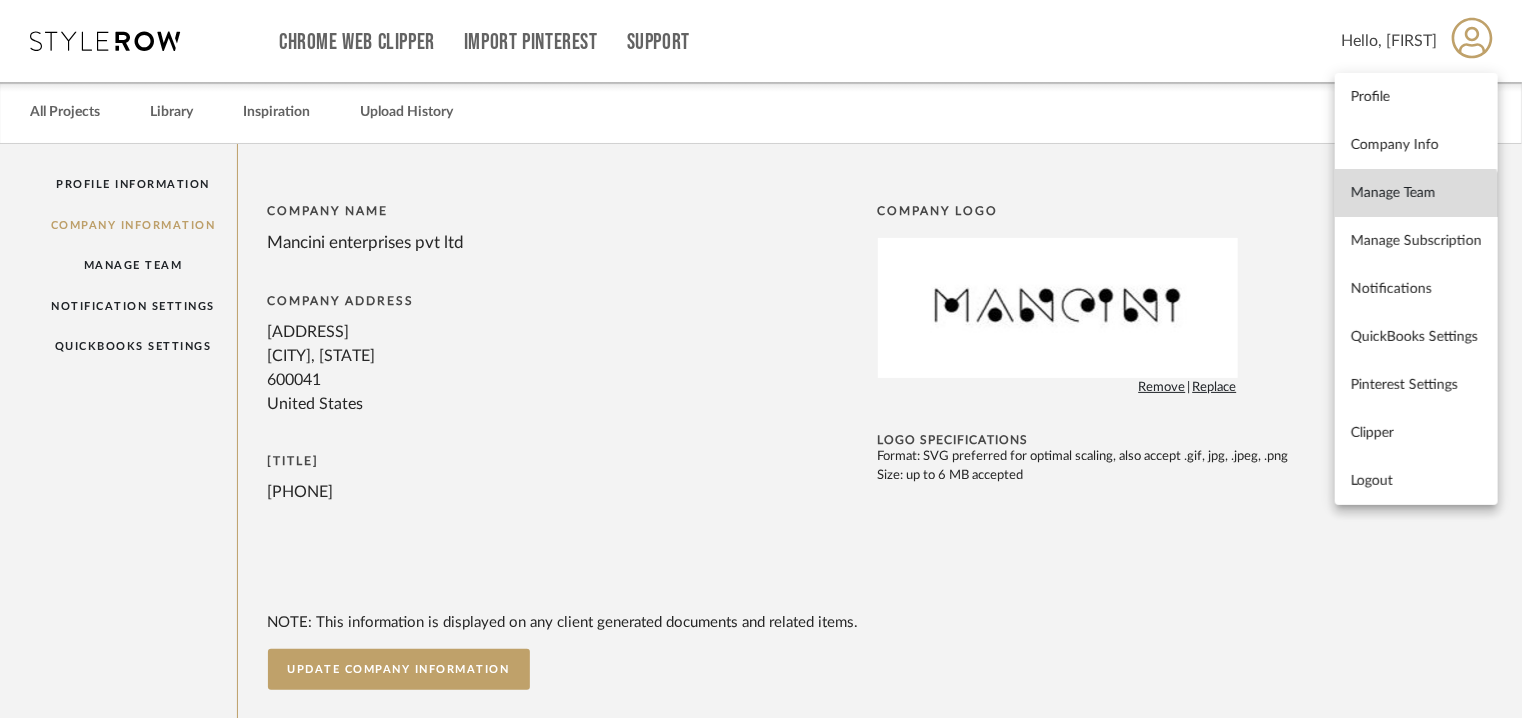 click on "Manage Team" at bounding box center [1416, 193] 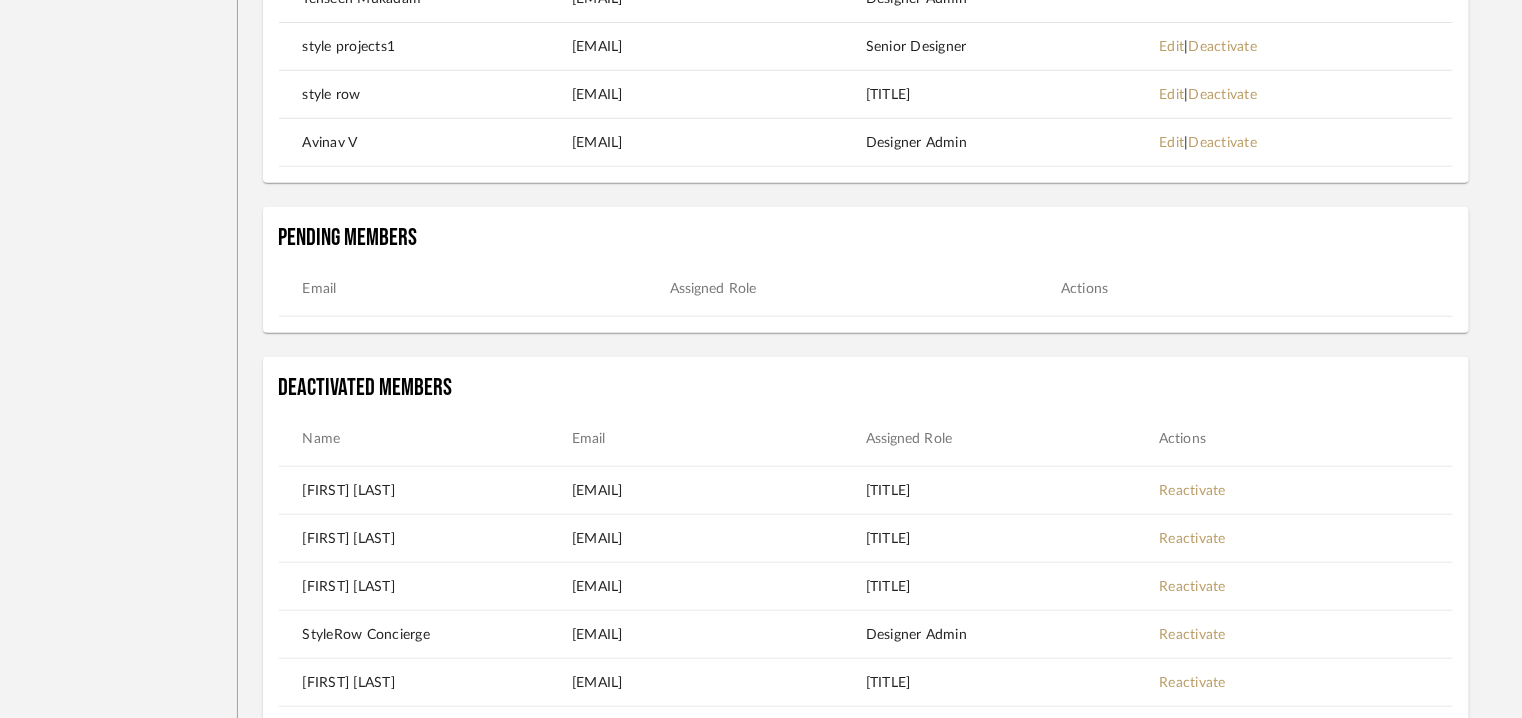 scroll, scrollTop: 300, scrollLeft: 0, axis: vertical 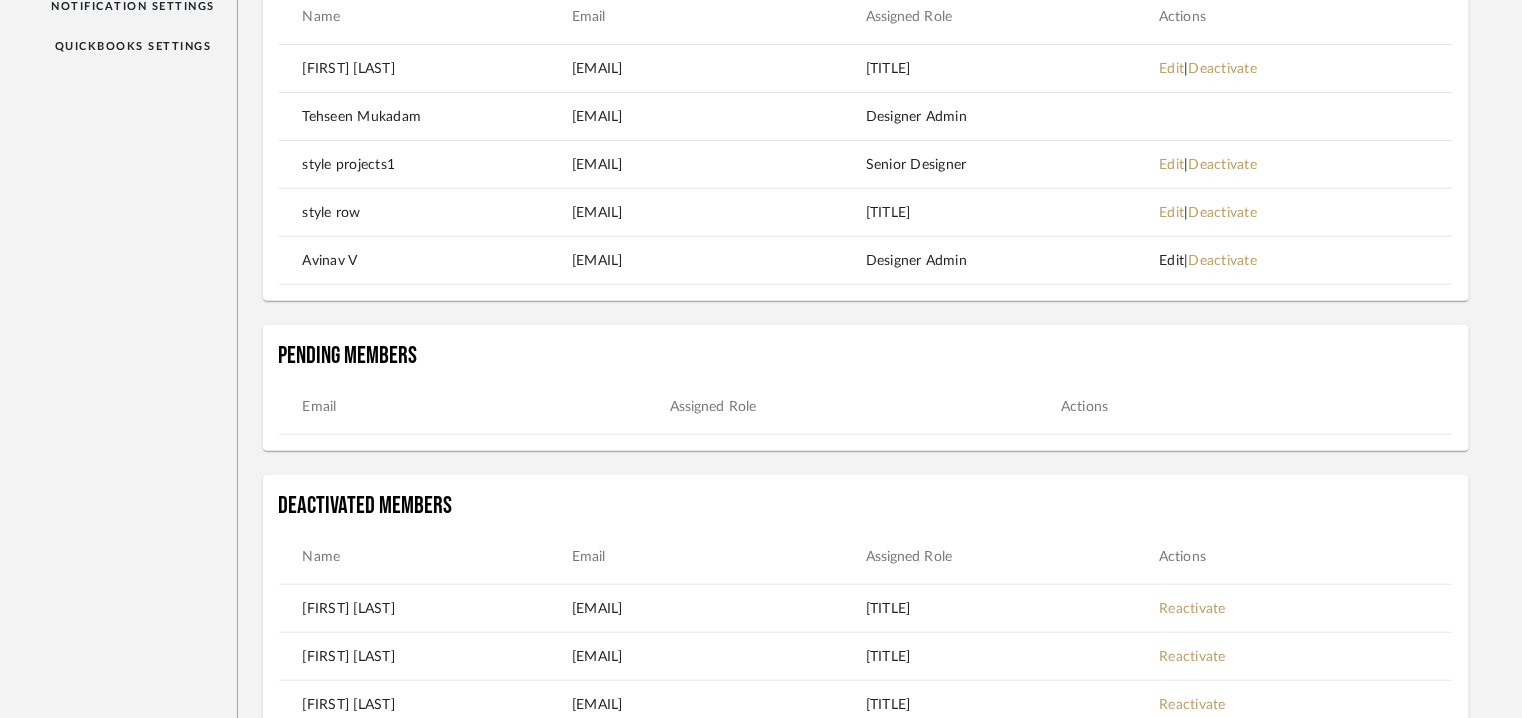 click on "Edit" at bounding box center [1171, 69] 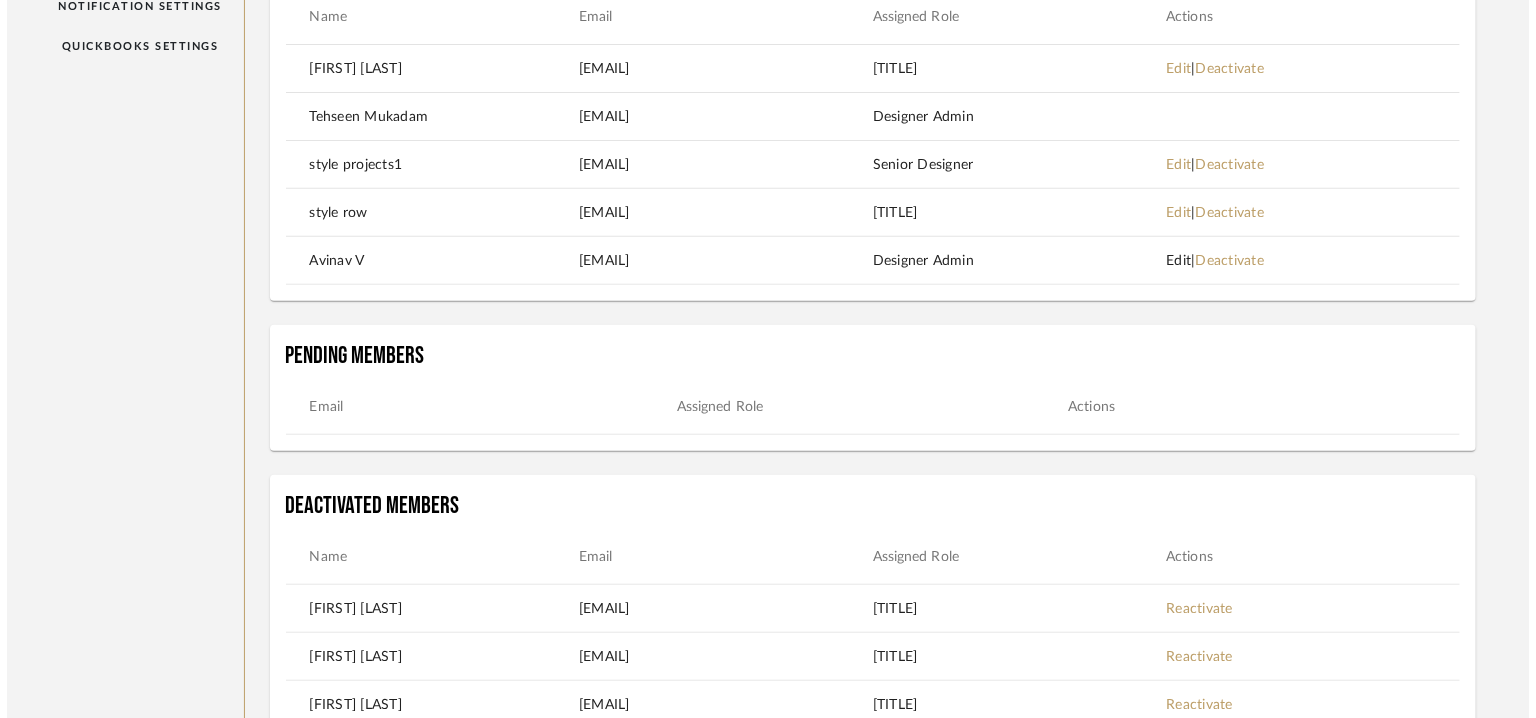 scroll, scrollTop: 0, scrollLeft: 0, axis: both 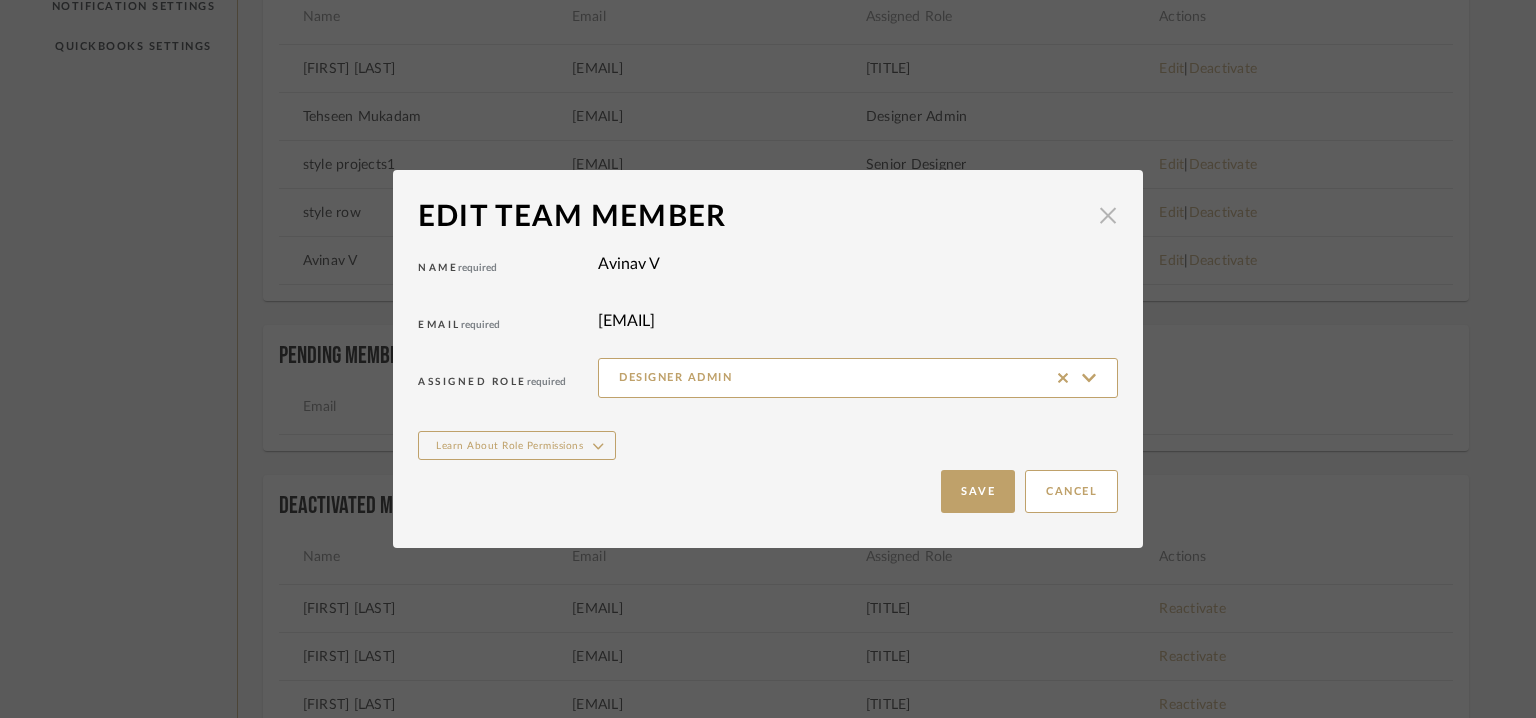 click at bounding box center (1108, 215) 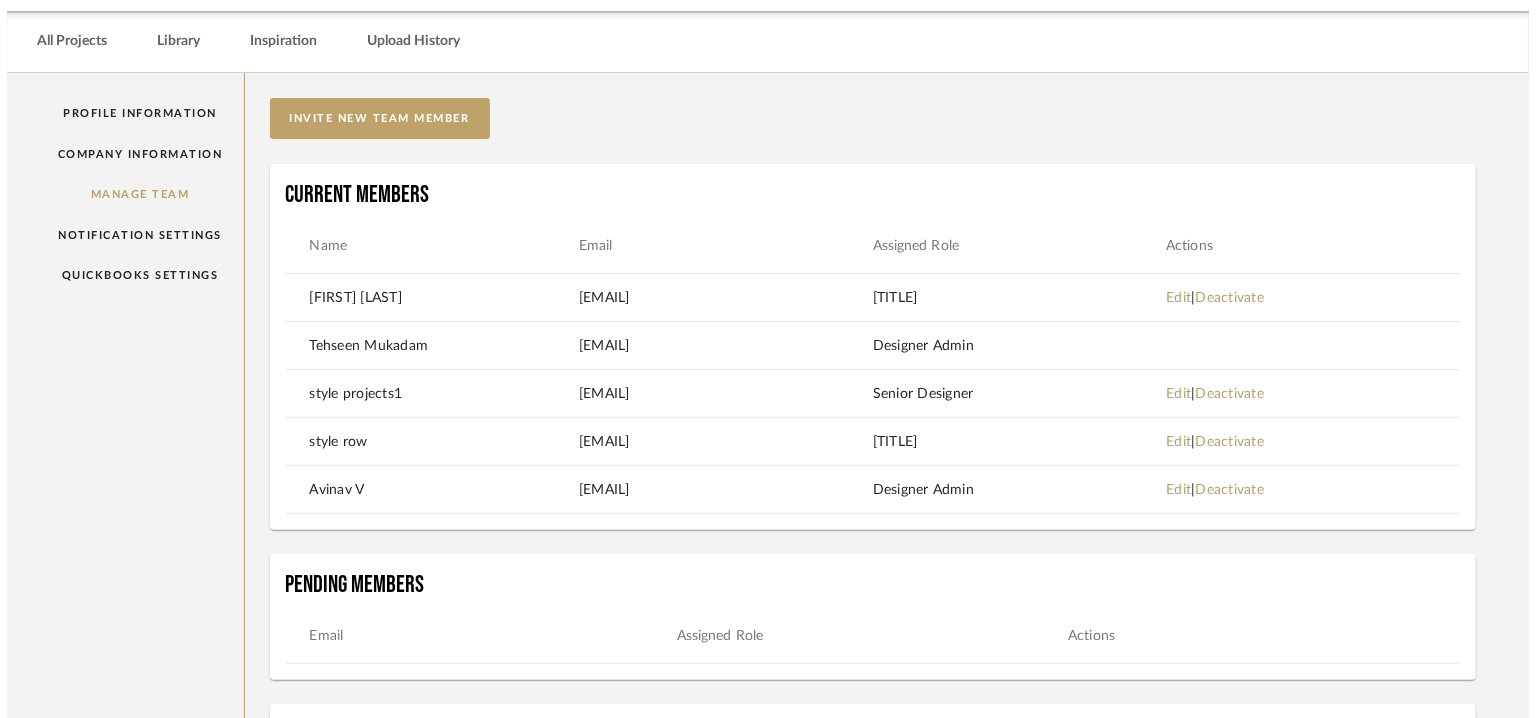scroll, scrollTop: 0, scrollLeft: 0, axis: both 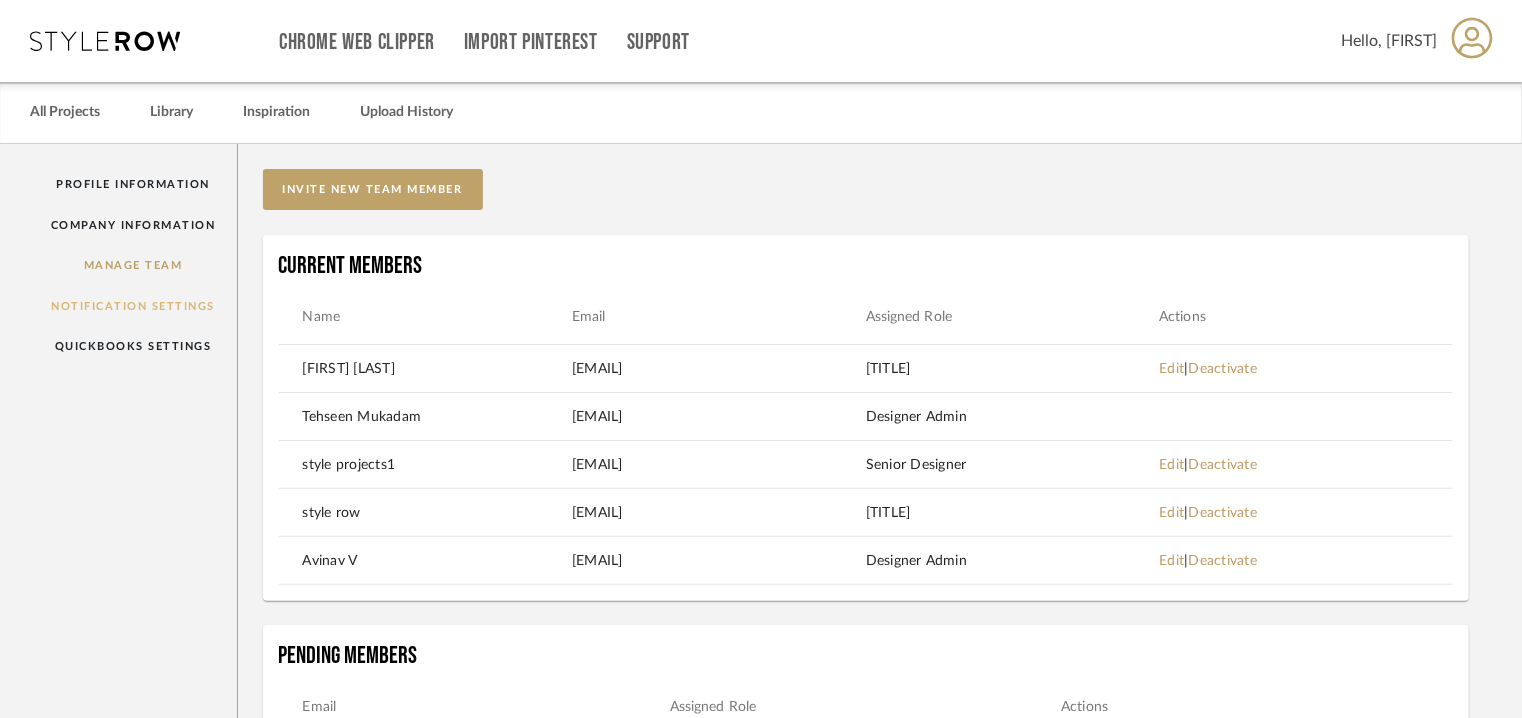 click on "Notification Settings" at bounding box center [133, 306] 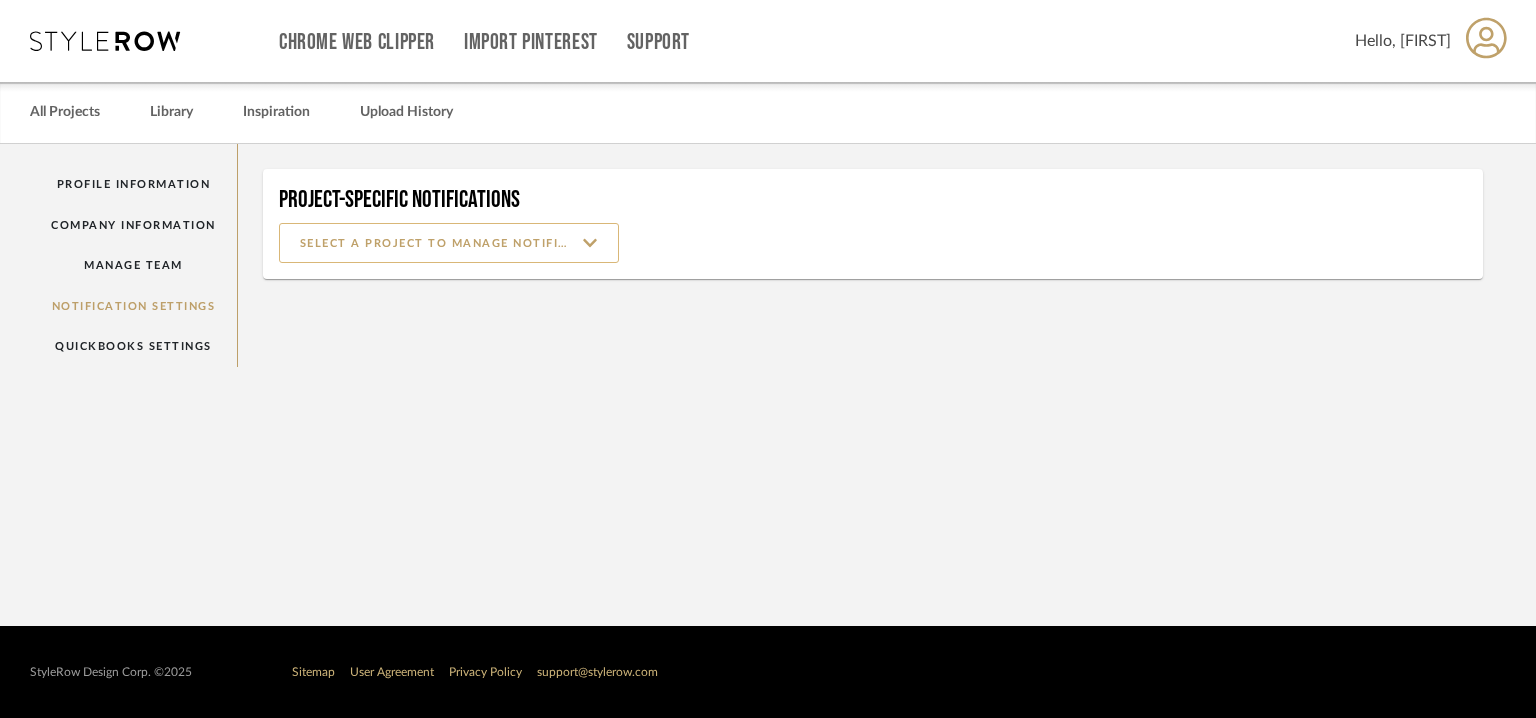 click at bounding box center (449, 243) 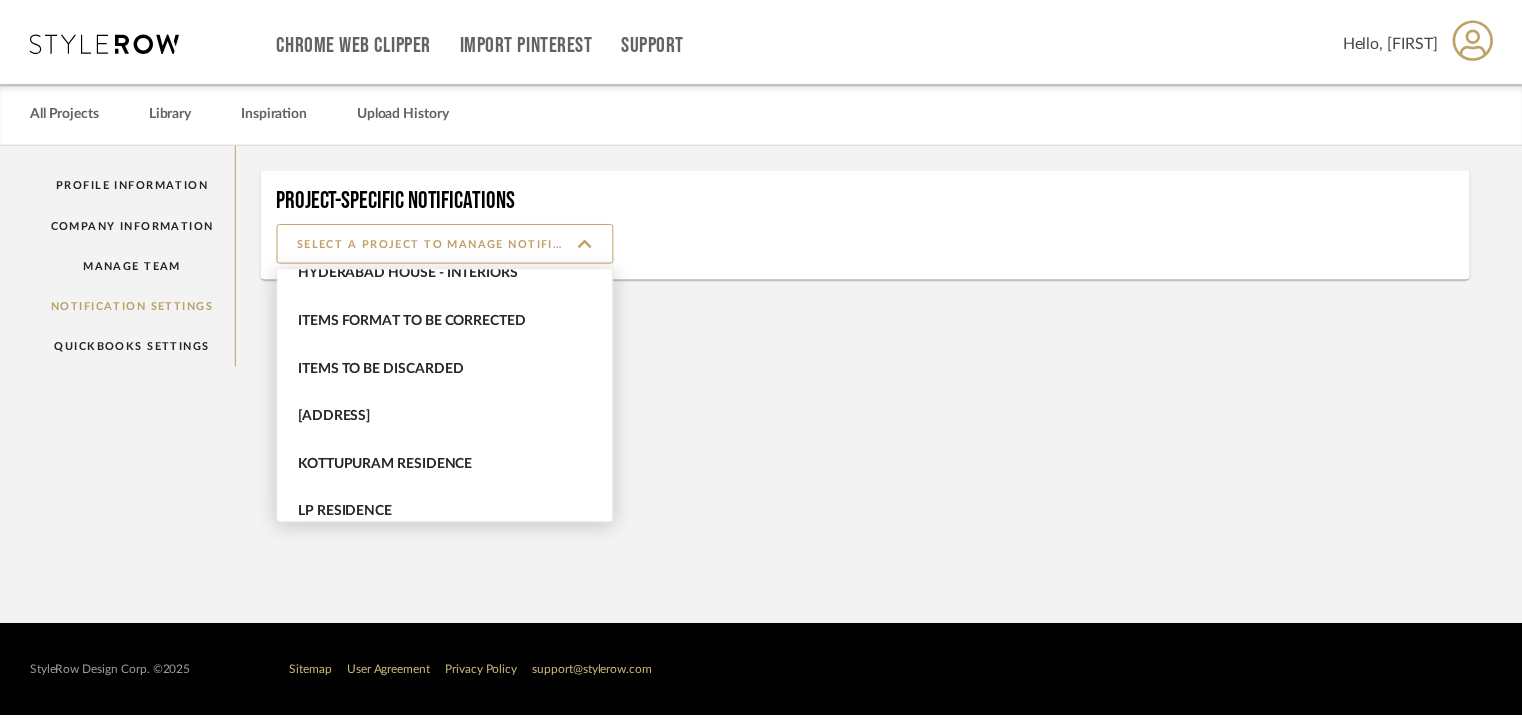 scroll, scrollTop: 225, scrollLeft: 0, axis: vertical 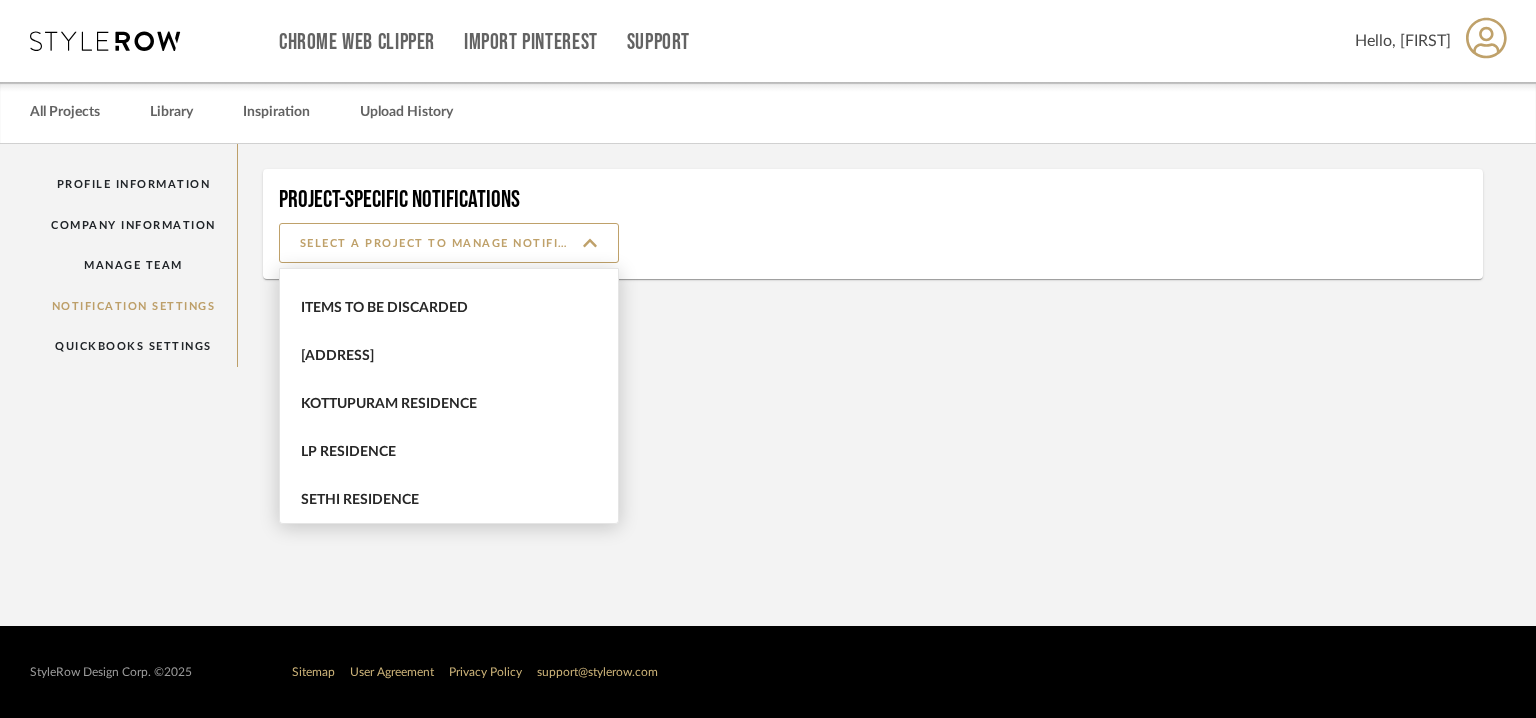 click on "Profile Information   Company Information   Manage Team   Notification Settings   QuickBooks Settings  Project-Specific Notifications" at bounding box center (768, 385) 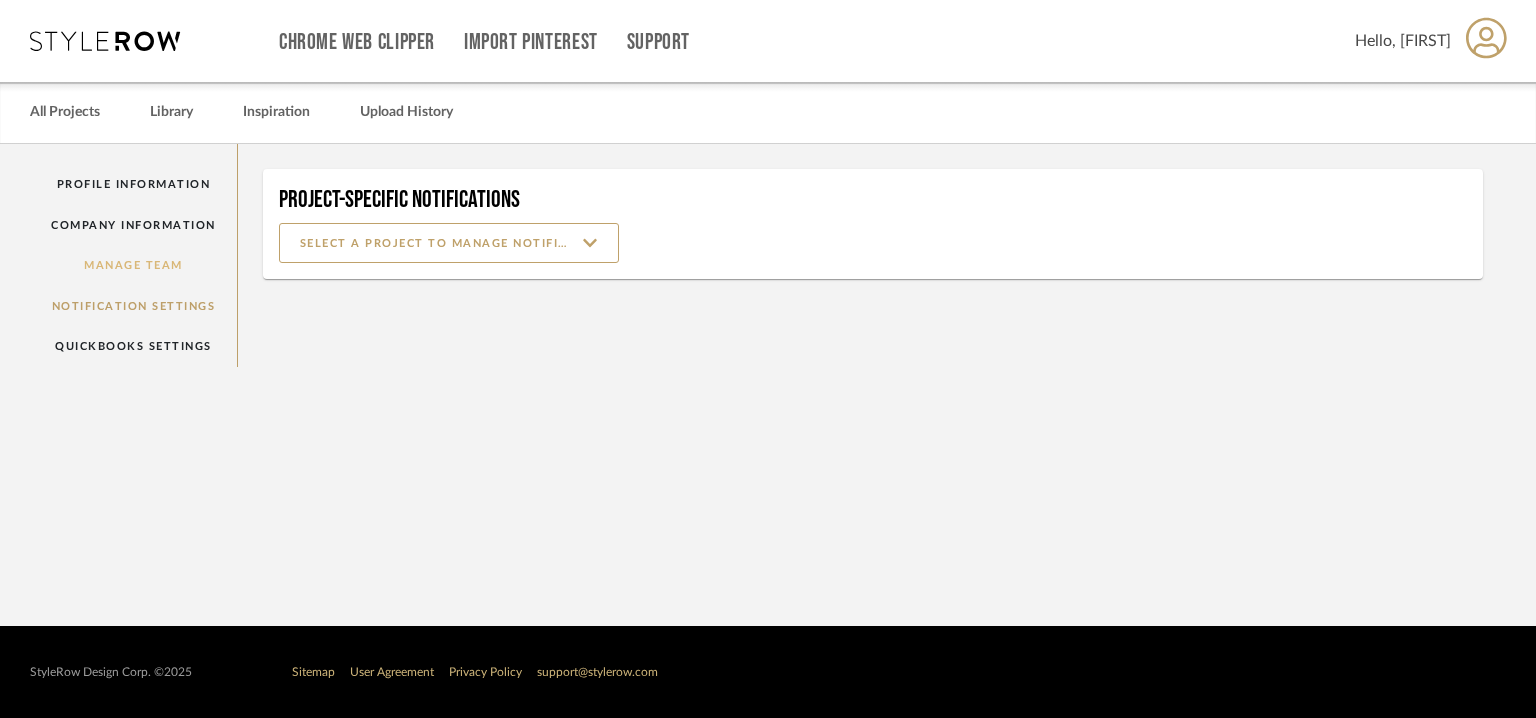 click on "Manage Team" at bounding box center (133, 265) 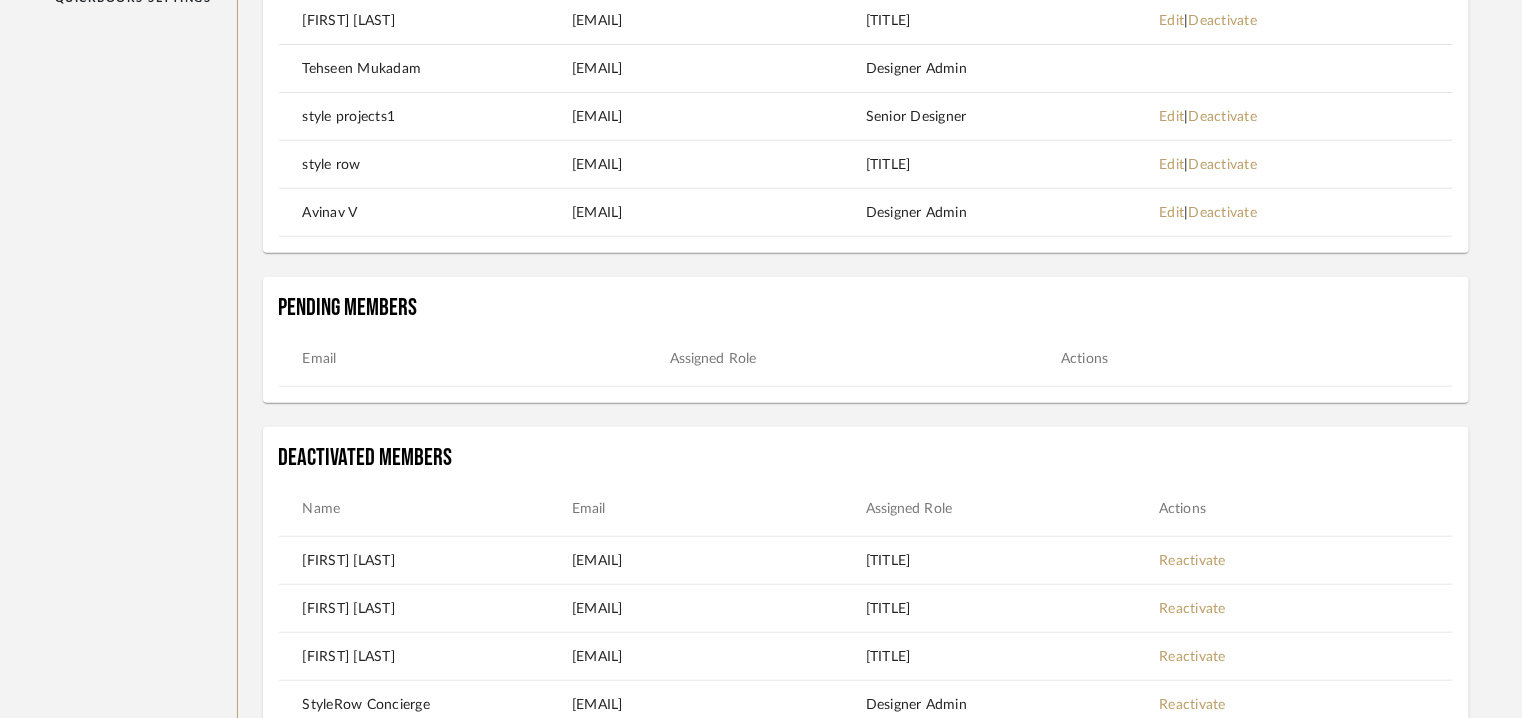 scroll, scrollTop: 0, scrollLeft: 0, axis: both 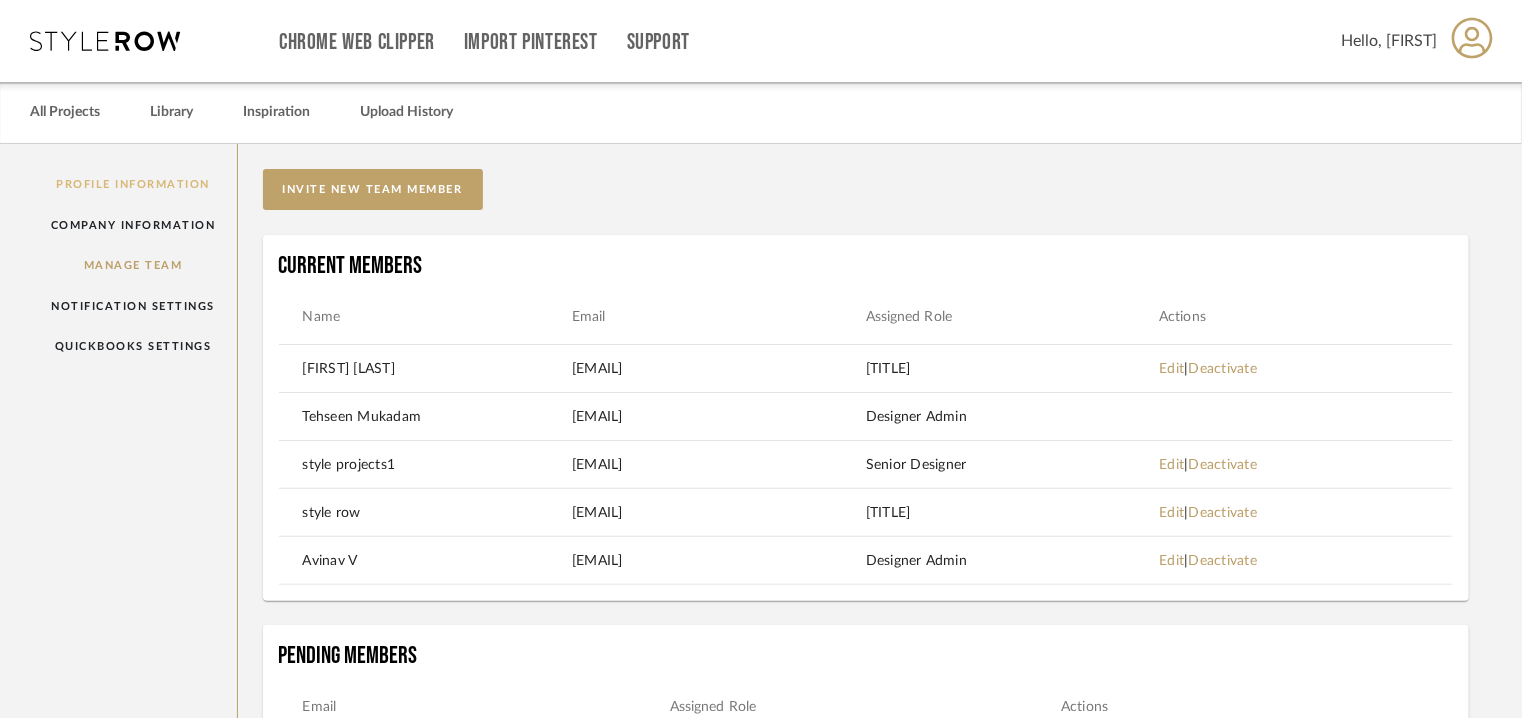 click on "Profile Information" at bounding box center (133, 184) 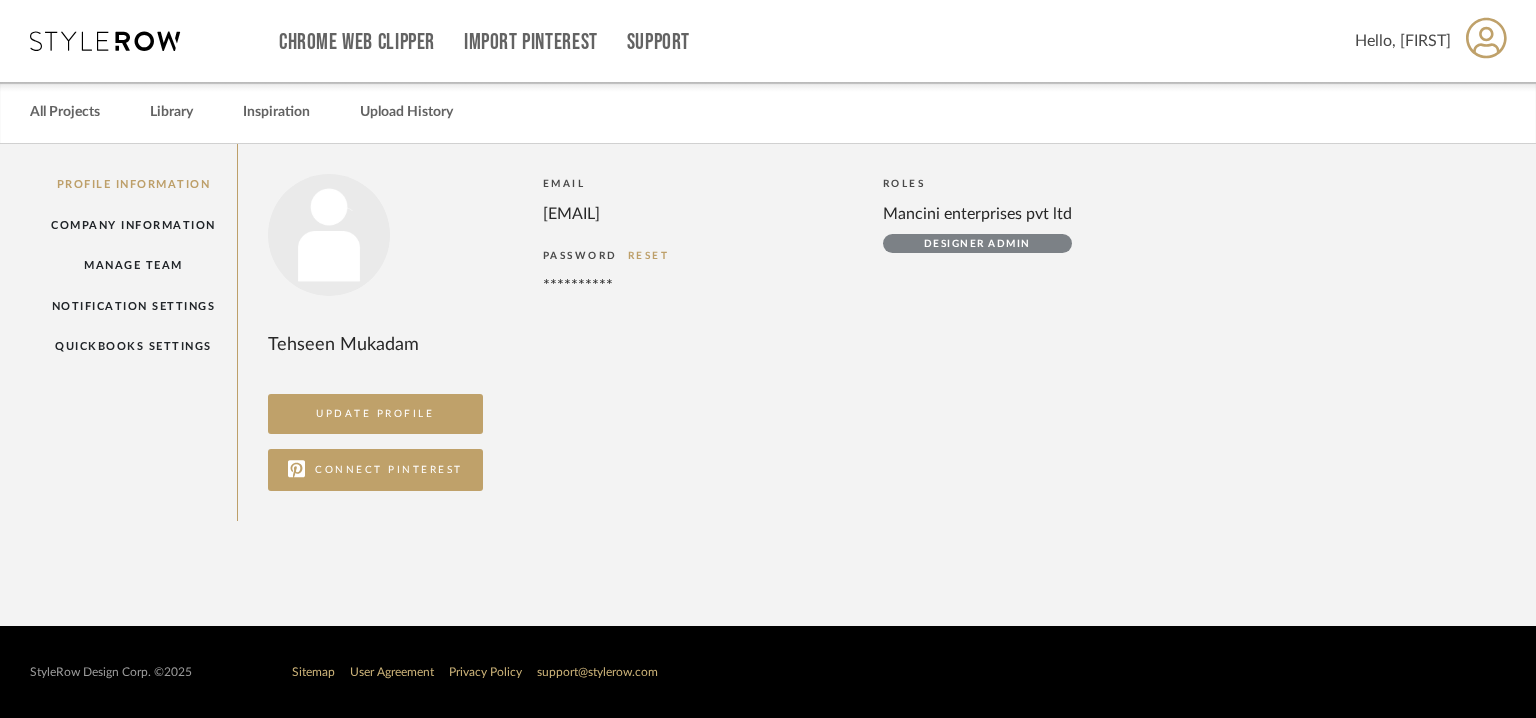 click on "Designer Admin" at bounding box center [977, 243] 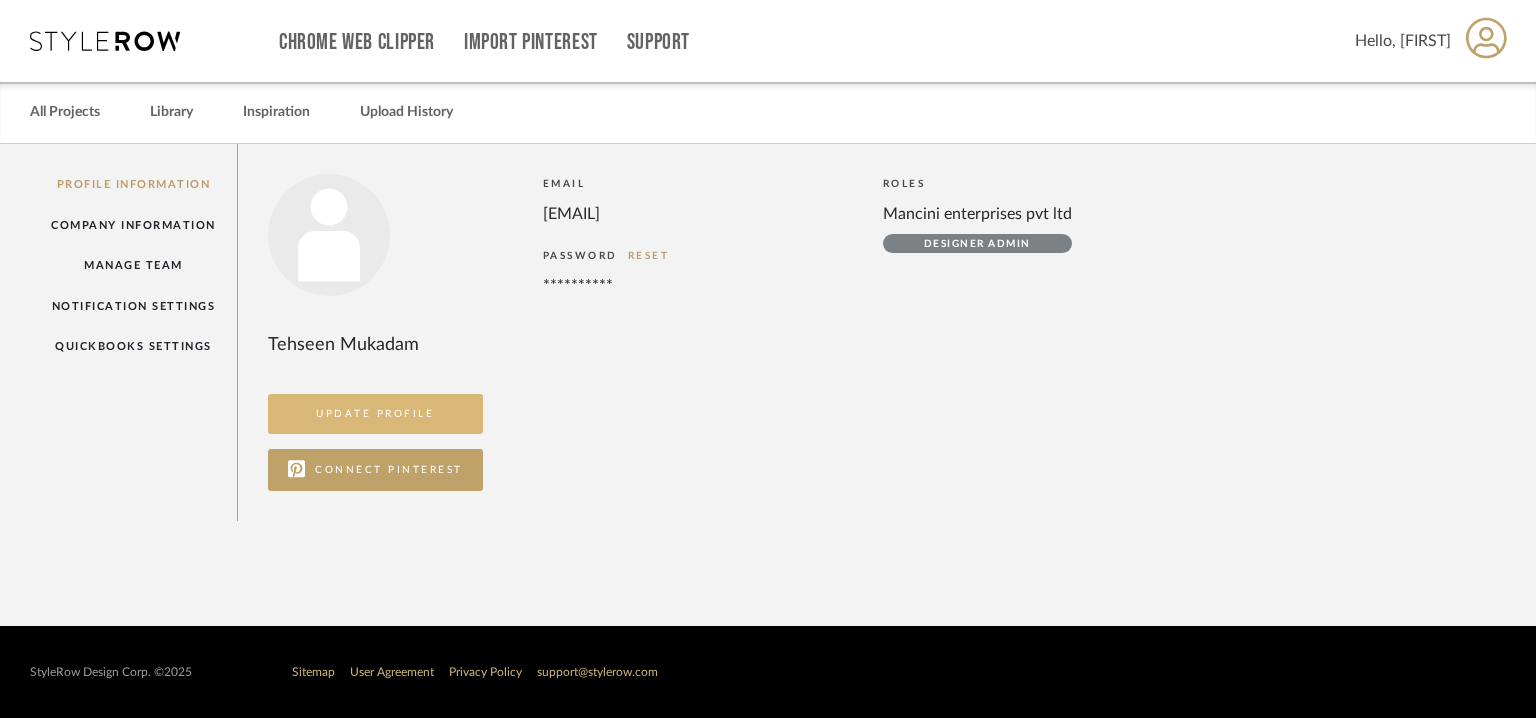 click on "UPDATE PROFILE" at bounding box center (375, 414) 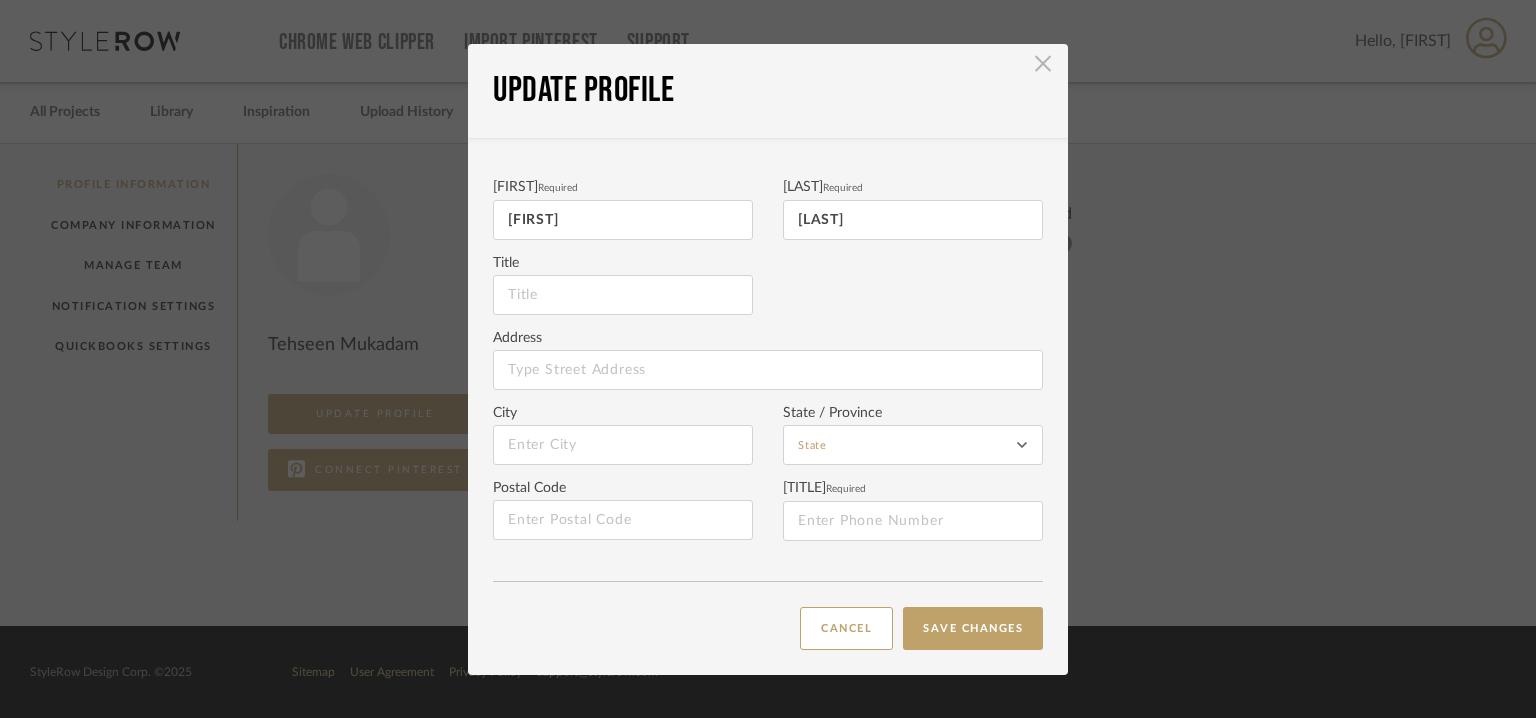 click at bounding box center (1043, 64) 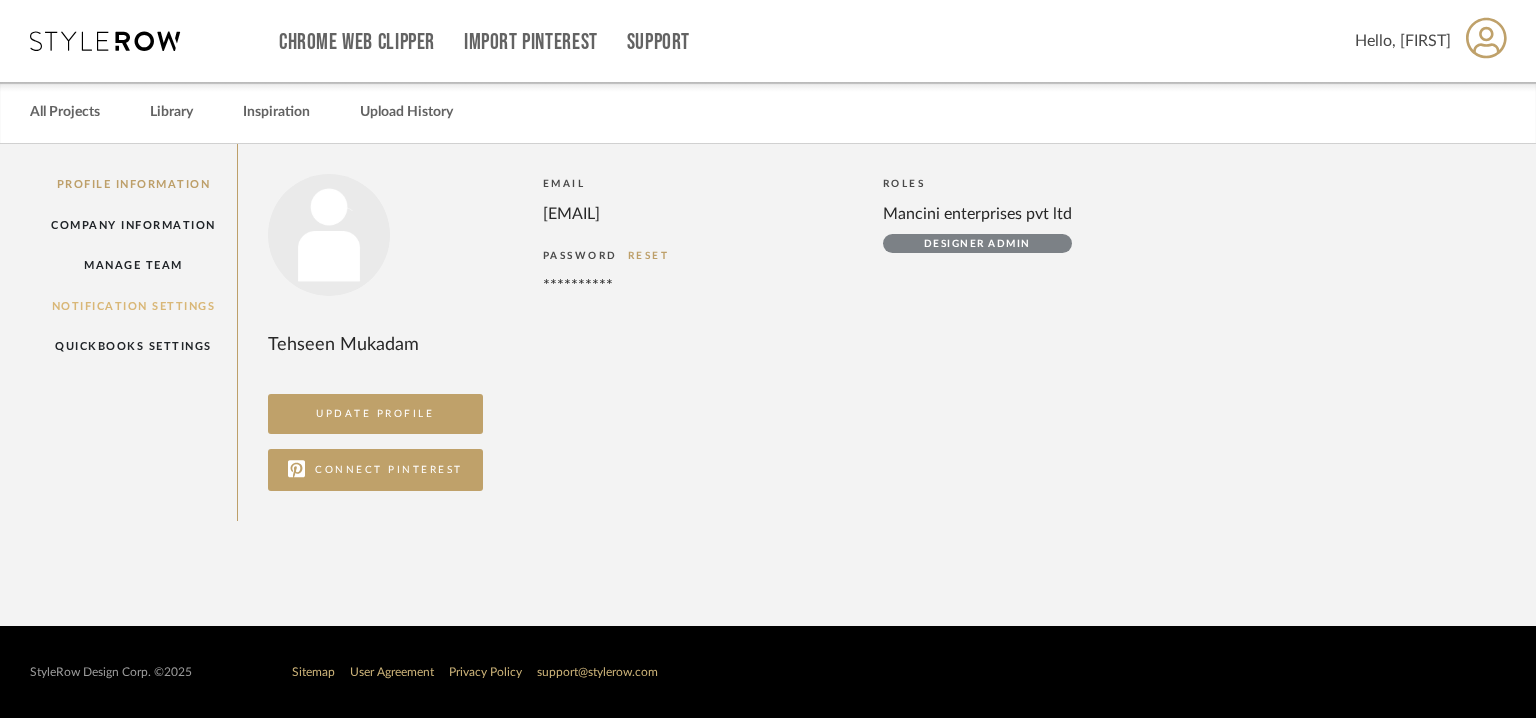 click on "Notification Settings" at bounding box center [133, 306] 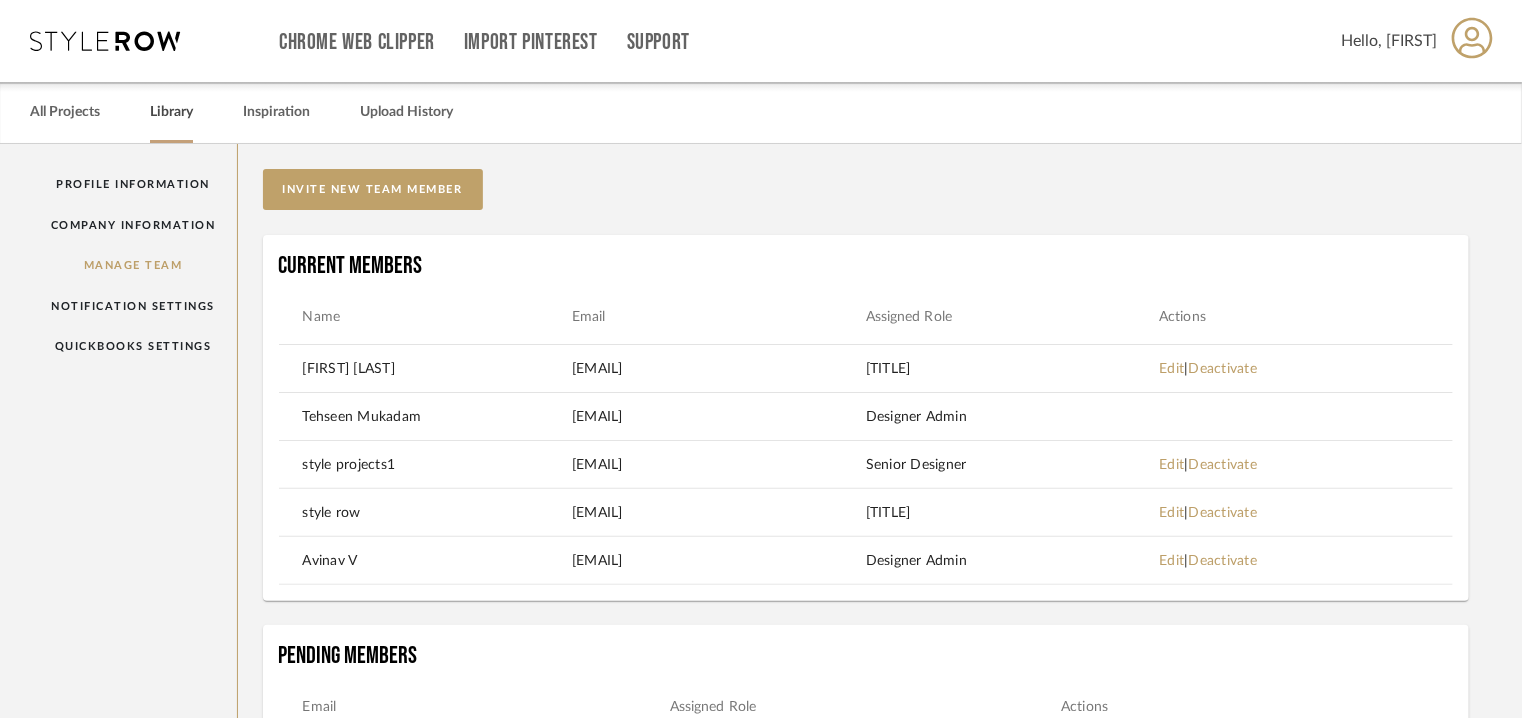 click on "Library" at bounding box center [171, 112] 